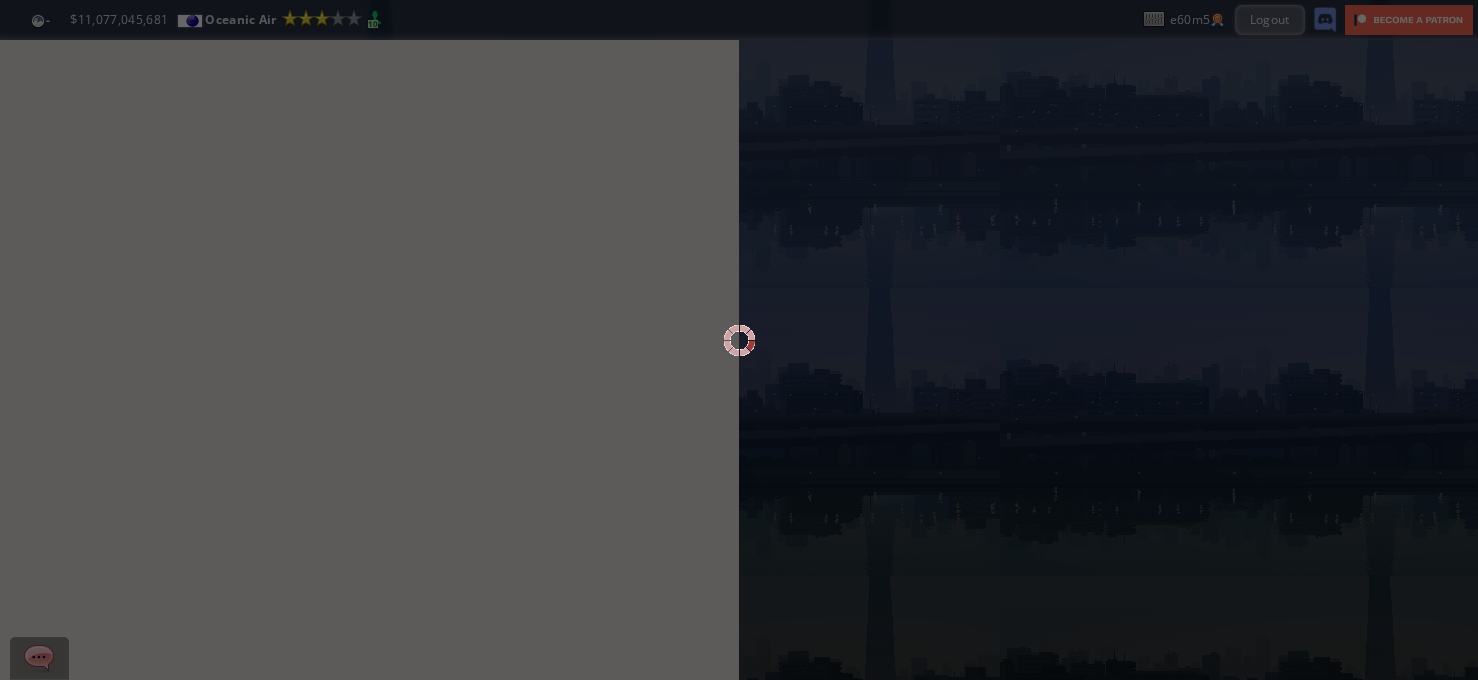 scroll, scrollTop: 0, scrollLeft: 0, axis: both 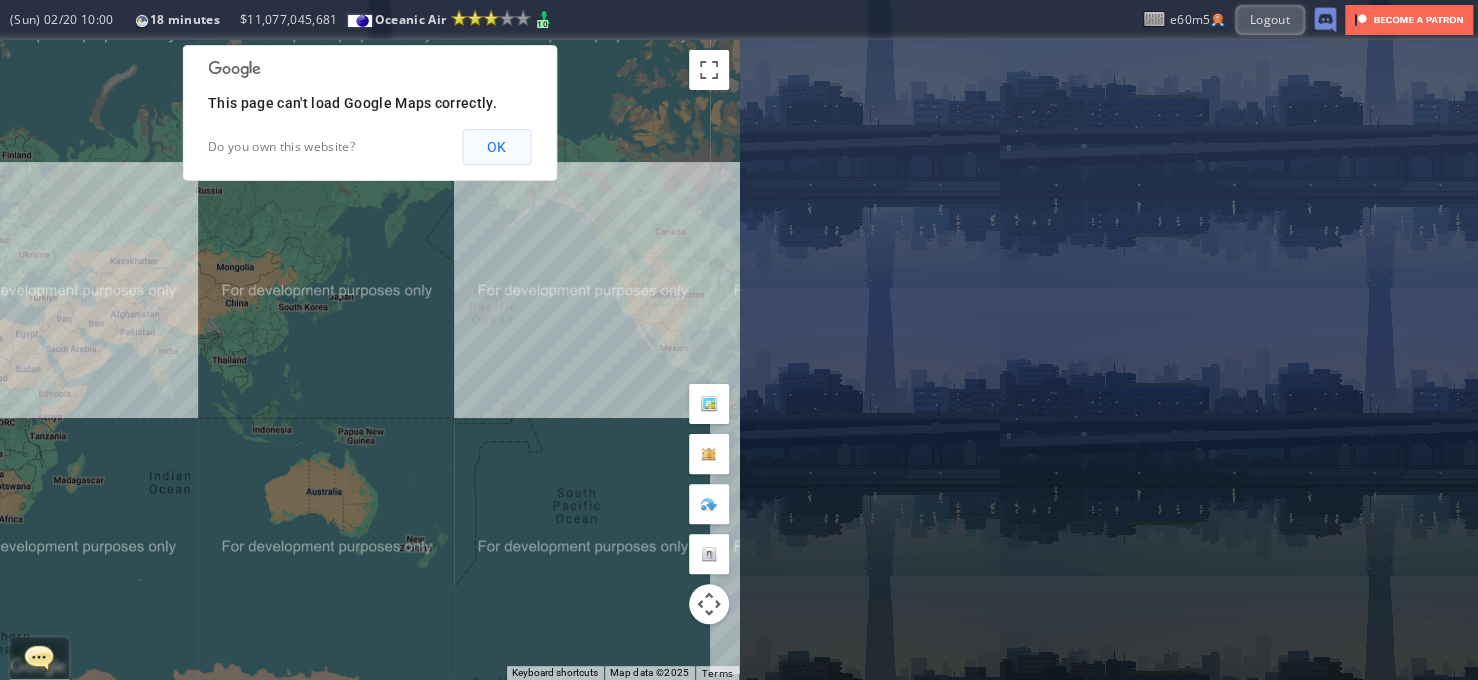 click on "OK" at bounding box center [496, 147] 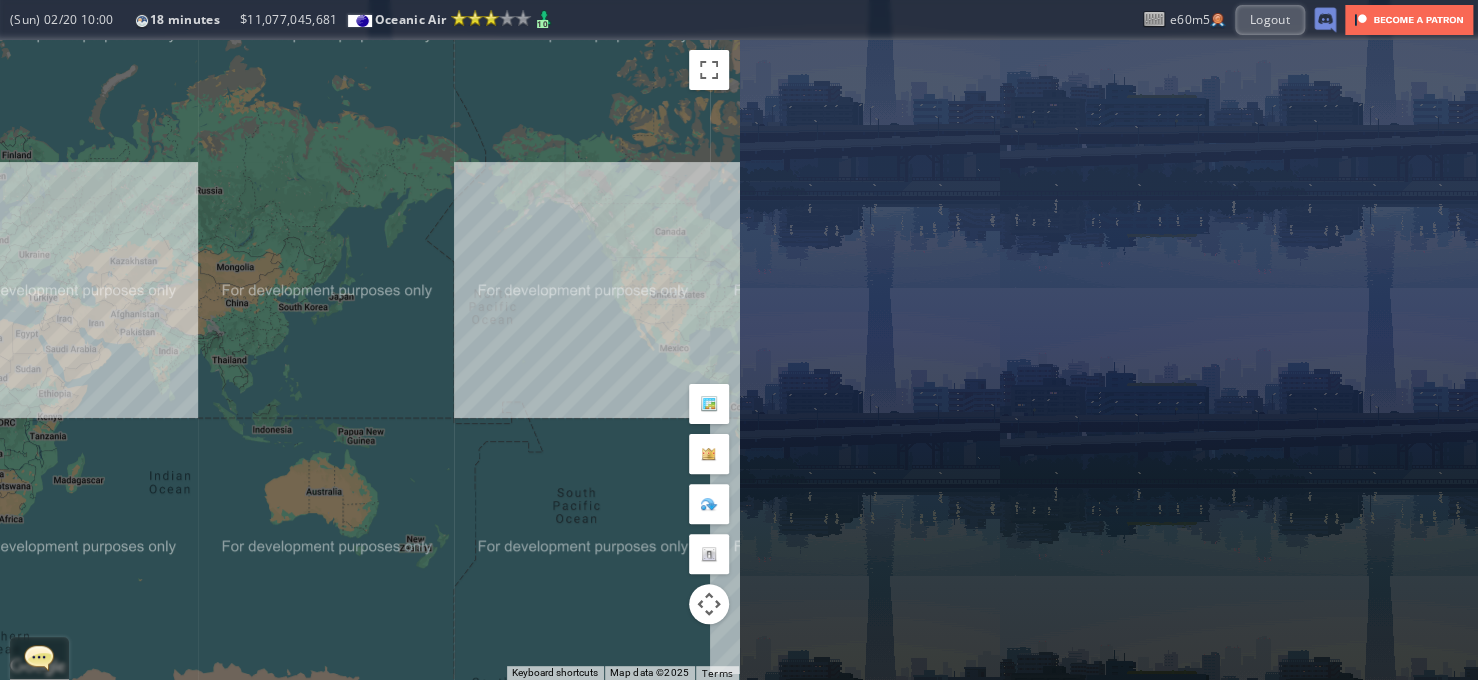 drag, startPoint x: 655, startPoint y: 254, endPoint x: 257, endPoint y: 247, distance: 398.06155 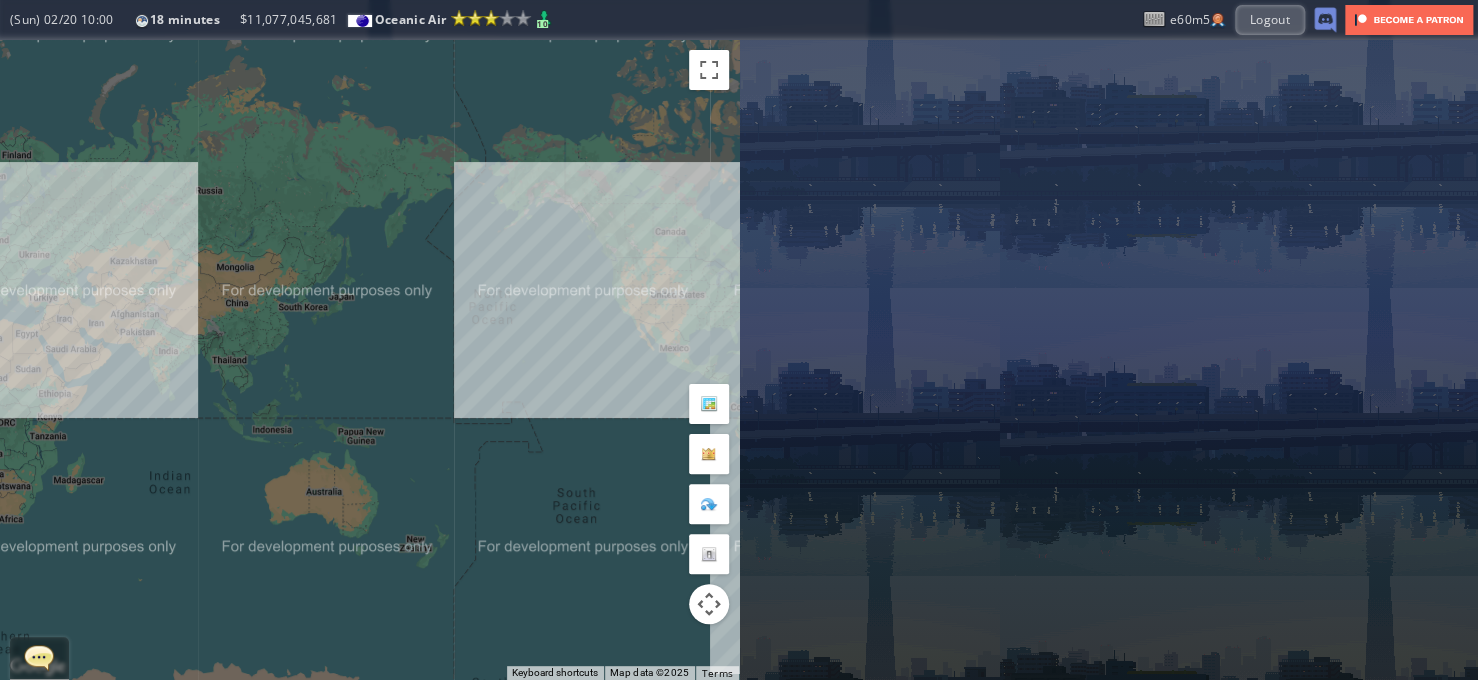 click on "To navigate, press the arrow keys." at bounding box center [369, 360] 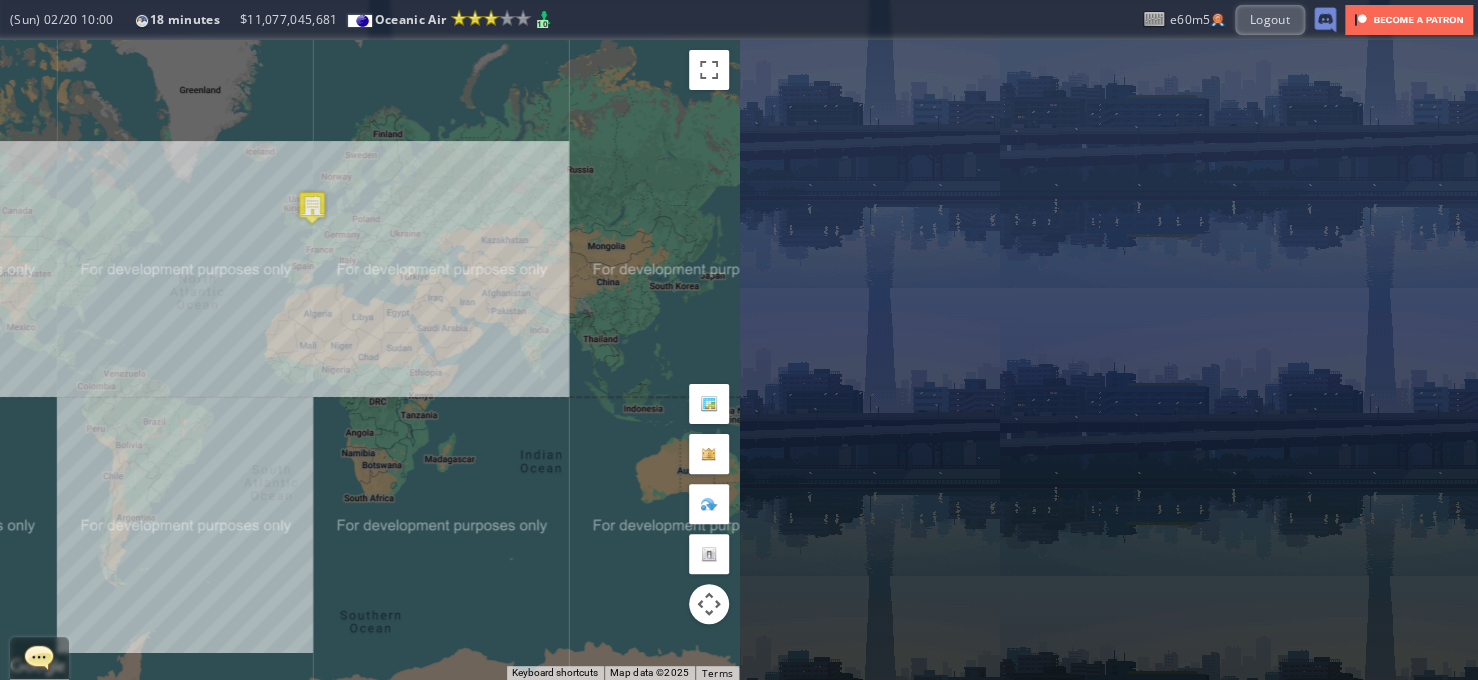 click on "To navigate, press the arrow keys." at bounding box center (369, 360) 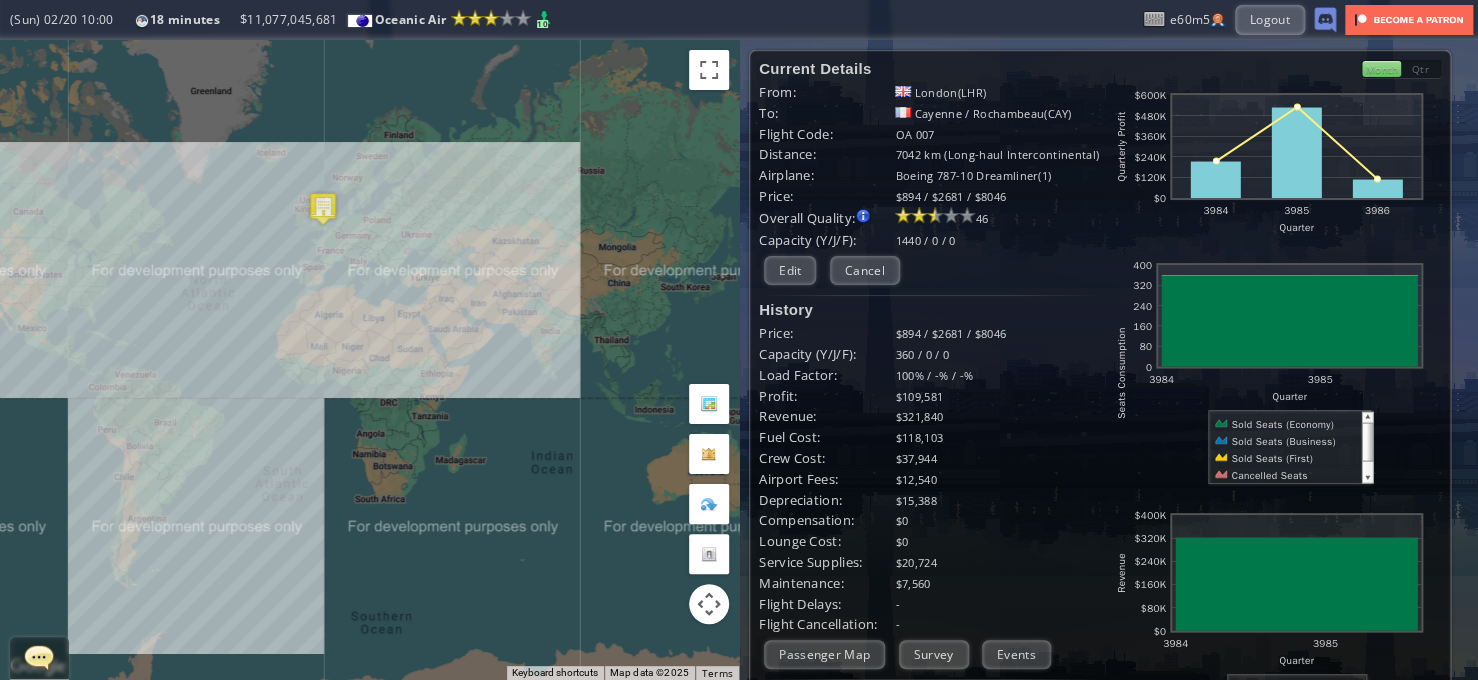 drag, startPoint x: 233, startPoint y: 364, endPoint x: 329, endPoint y: 361, distance: 96.04687 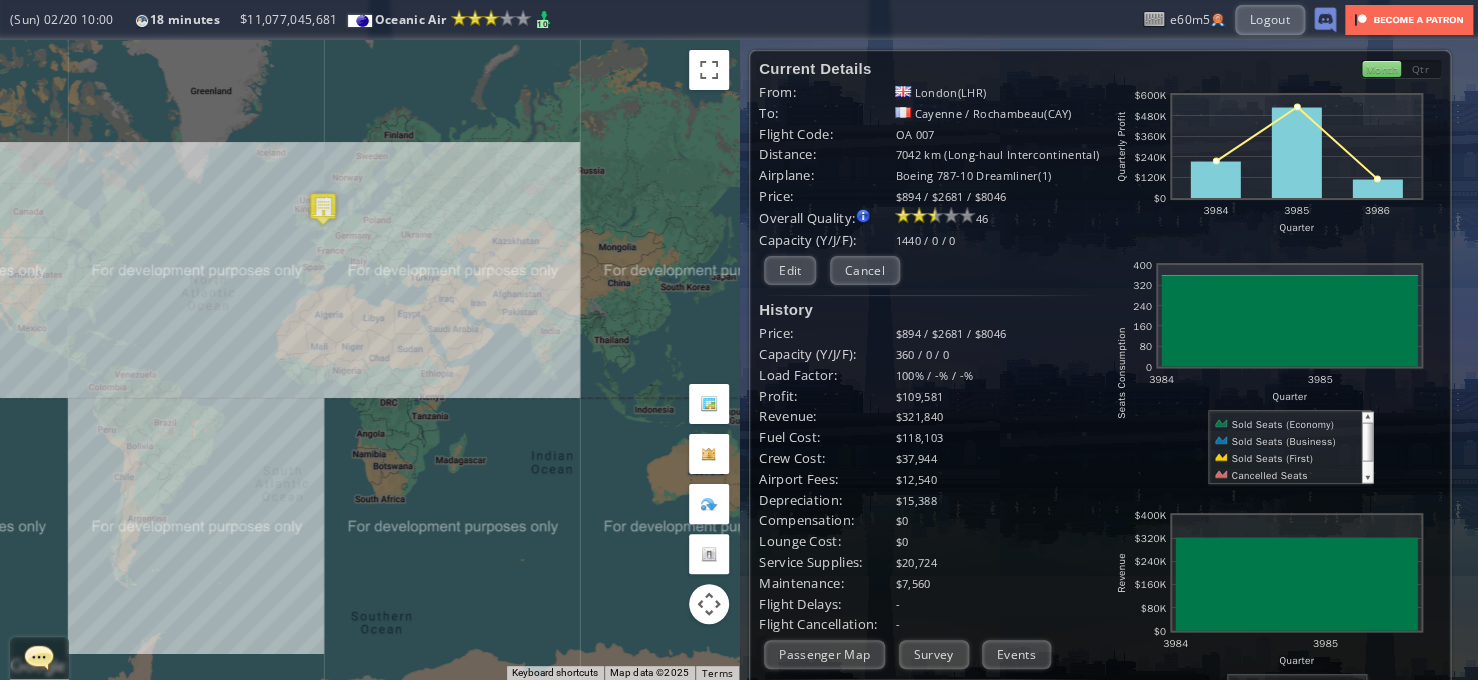 click on "To navigate, press the arrow keys." at bounding box center (369, 360) 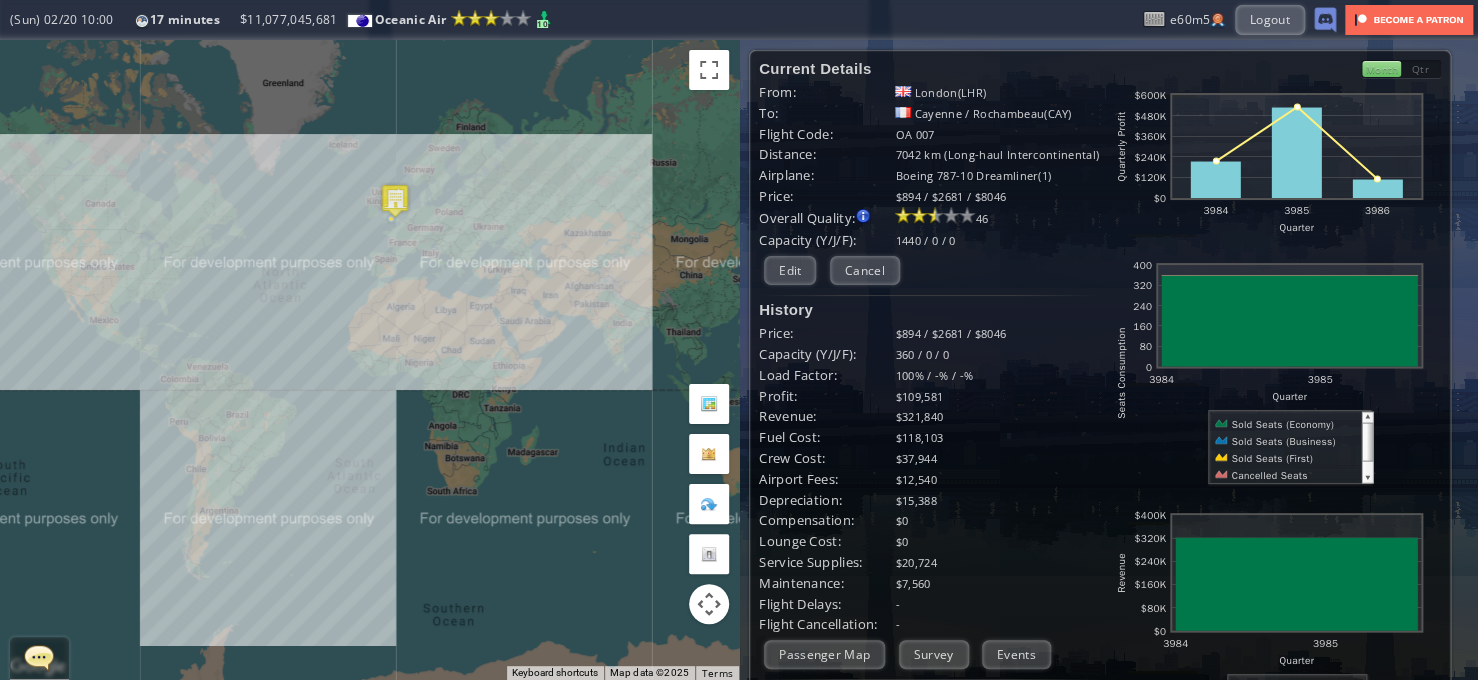 click on "Passenger Map" at bounding box center (824, 654) 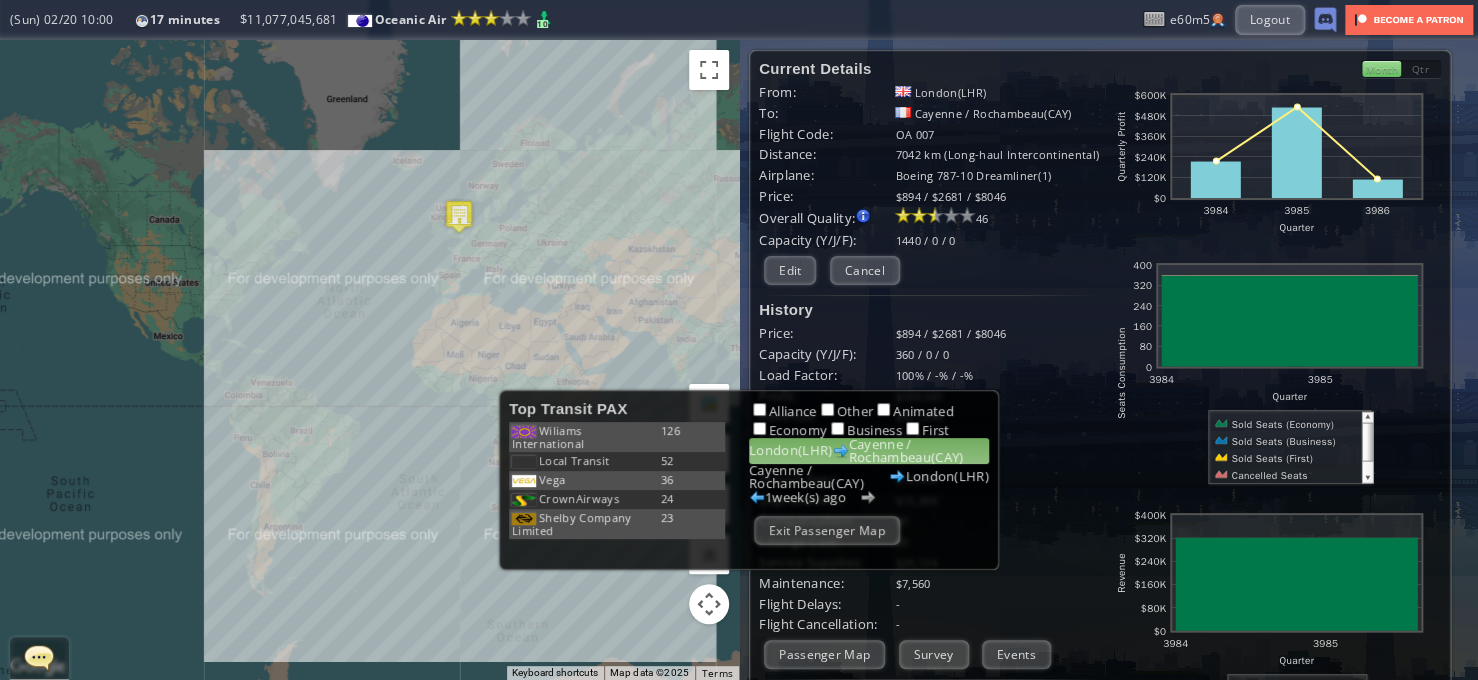 drag, startPoint x: 309, startPoint y: 471, endPoint x: 375, endPoint y: 487, distance: 67.911705 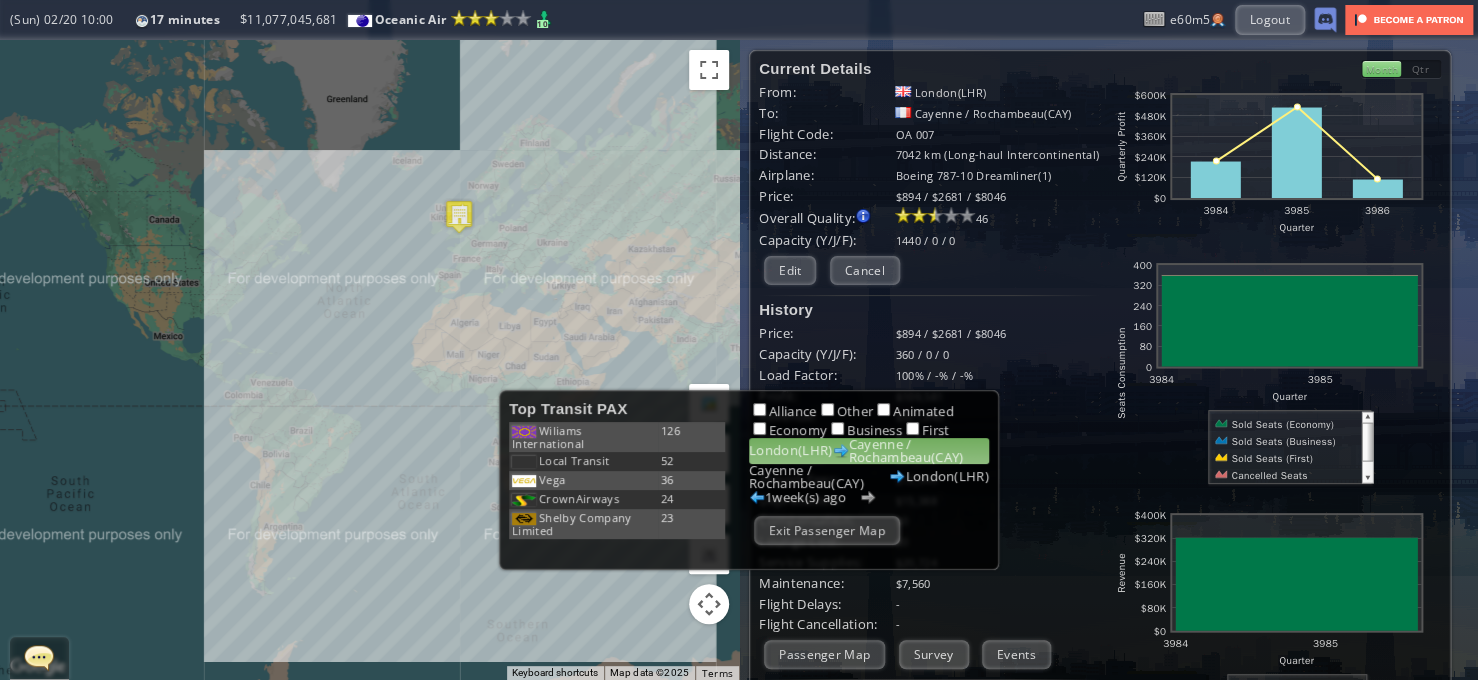 click on "To navigate, press the arrow keys." at bounding box center (369, 360) 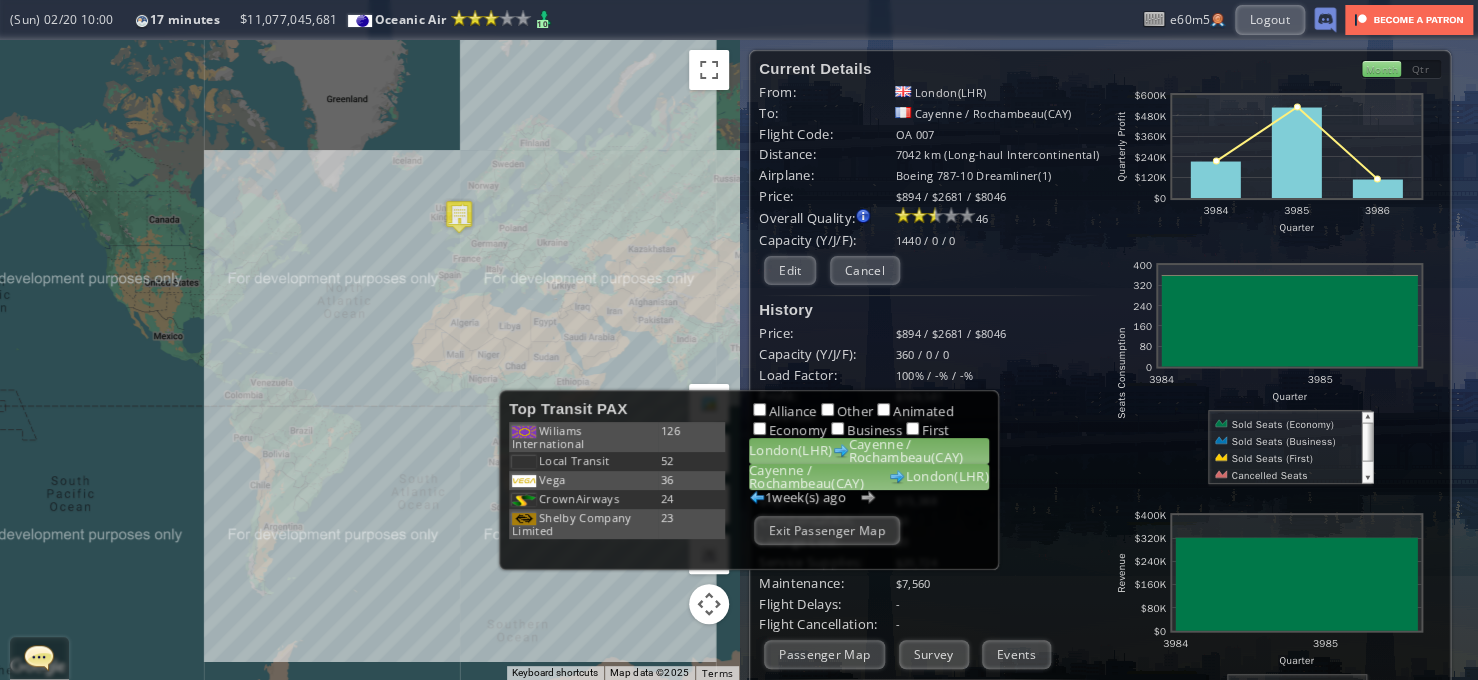 click on "[CITY]([CODE]) / [CITY]([CODE]) [CITY]([CODE])" at bounding box center (869, 477) 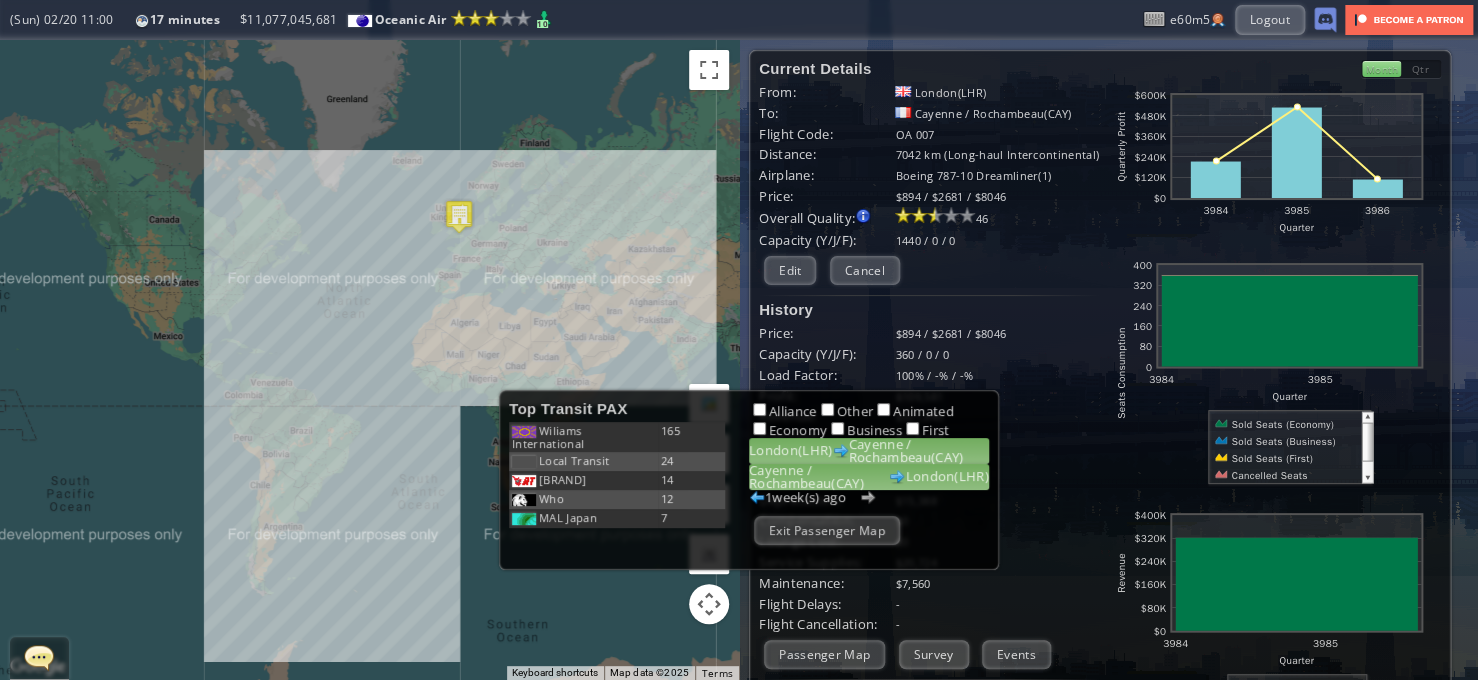 click on "[CITY]([CODE]) [CITY]([CODE])" at bounding box center (869, 451) 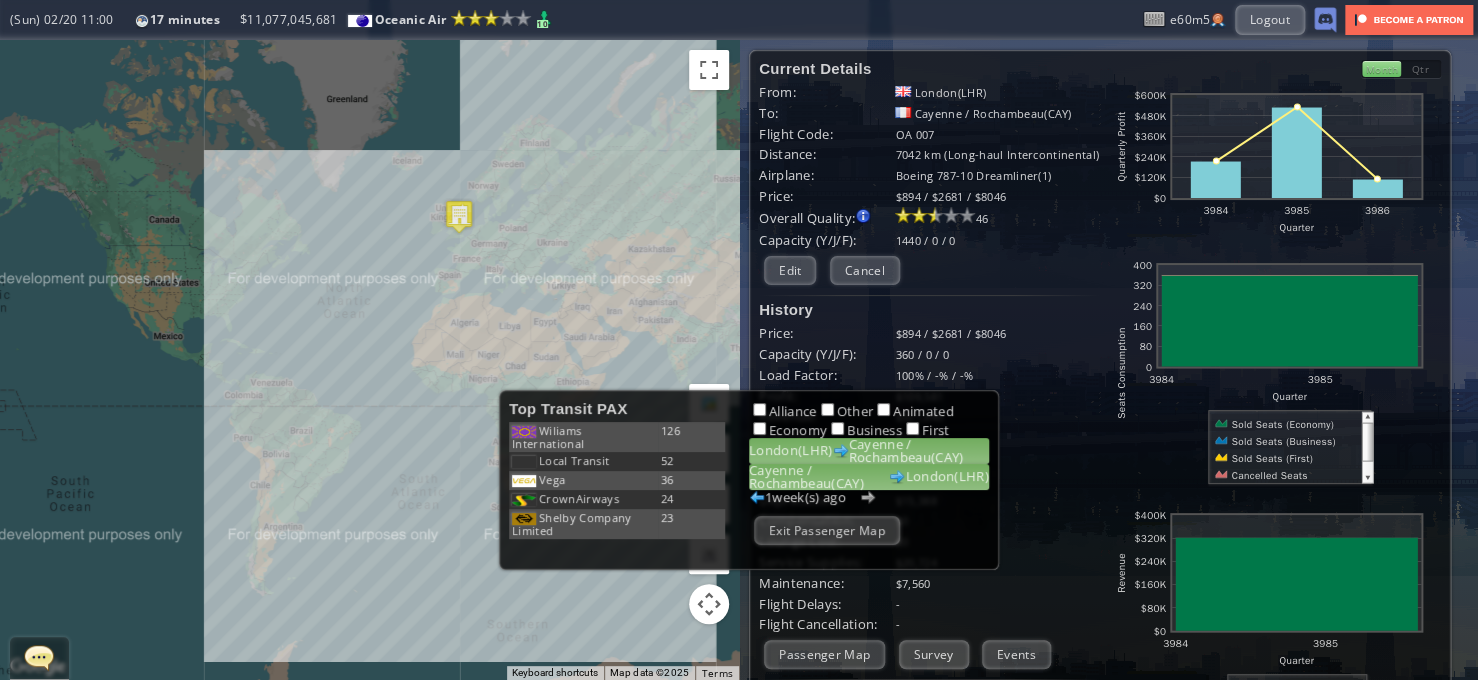 click on "[CITY]([CODE]) / [CITY]([CODE]) [CITY]([CODE])" at bounding box center (869, 477) 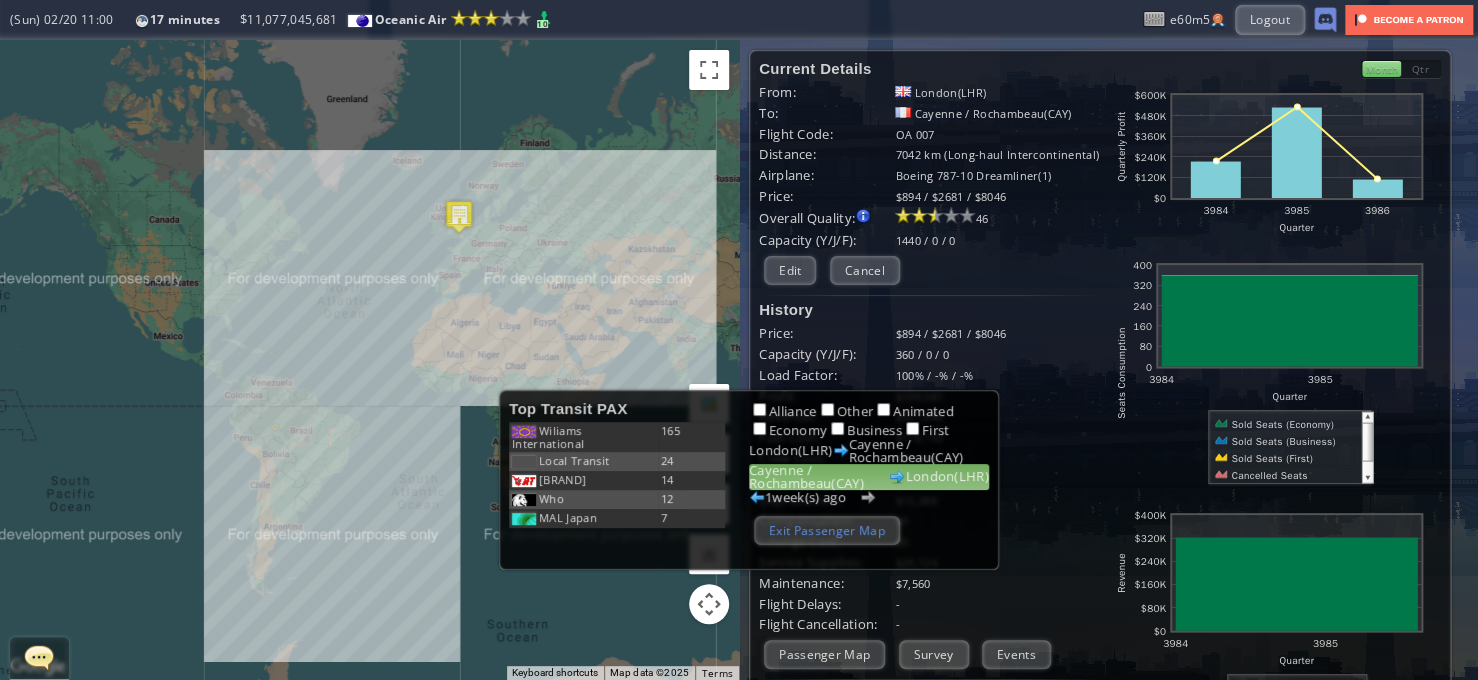 click on "Exit Passenger Map" at bounding box center [827, 530] 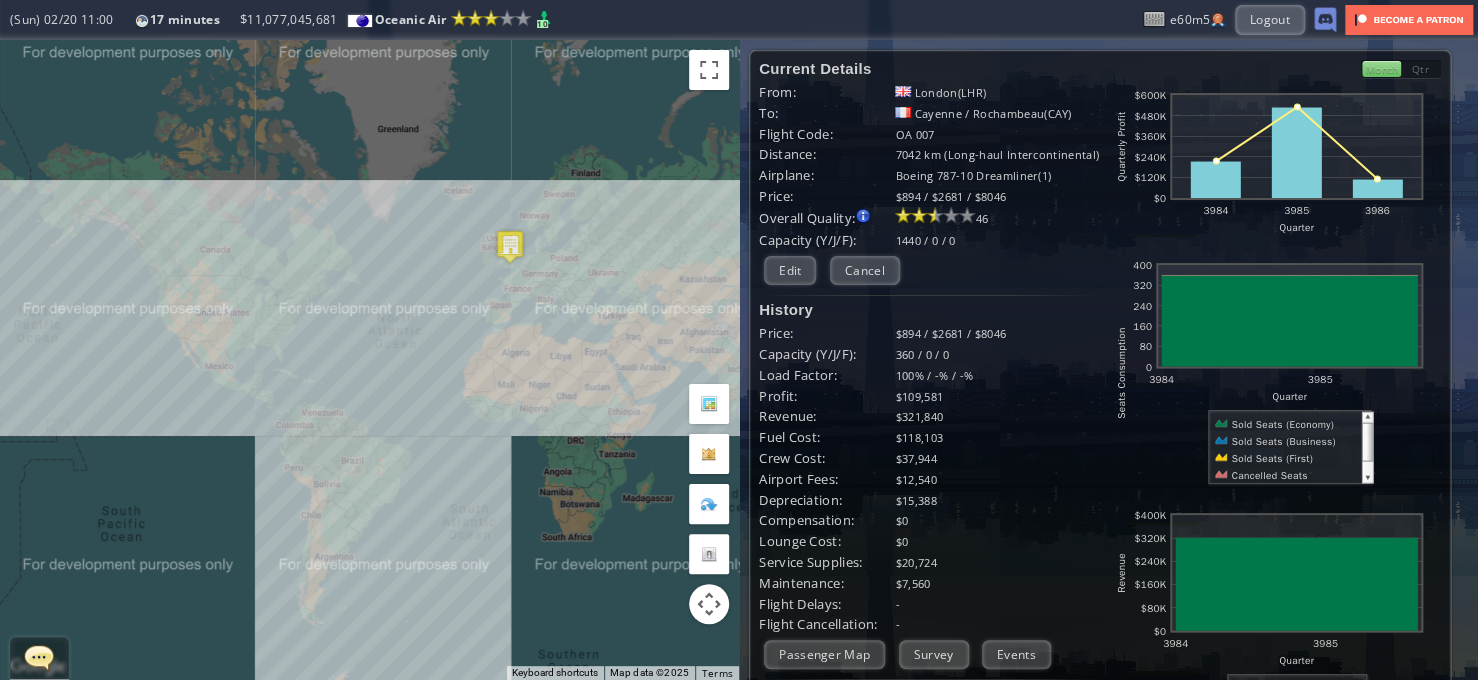 drag, startPoint x: 458, startPoint y: 303, endPoint x: 549, endPoint y: 364, distance: 109.55364 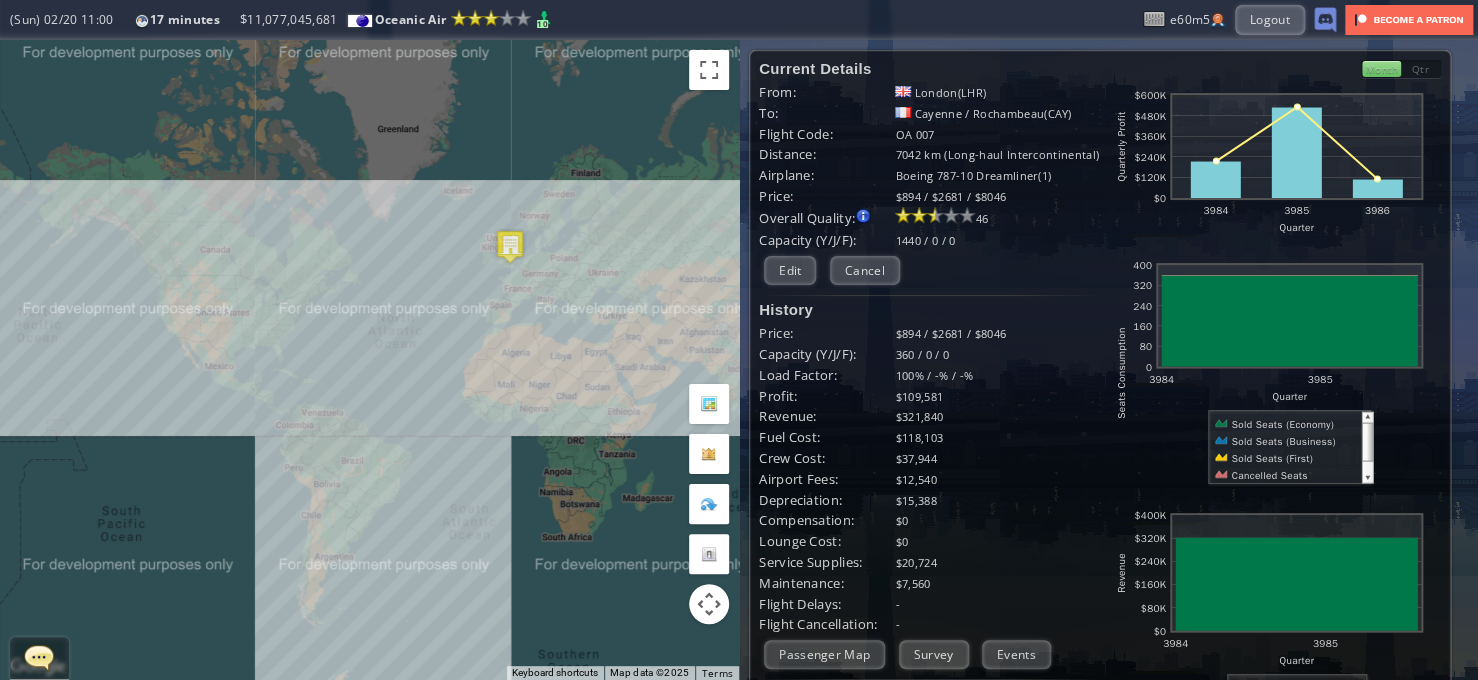 click on "To navigate, press the arrow keys." at bounding box center [369, 360] 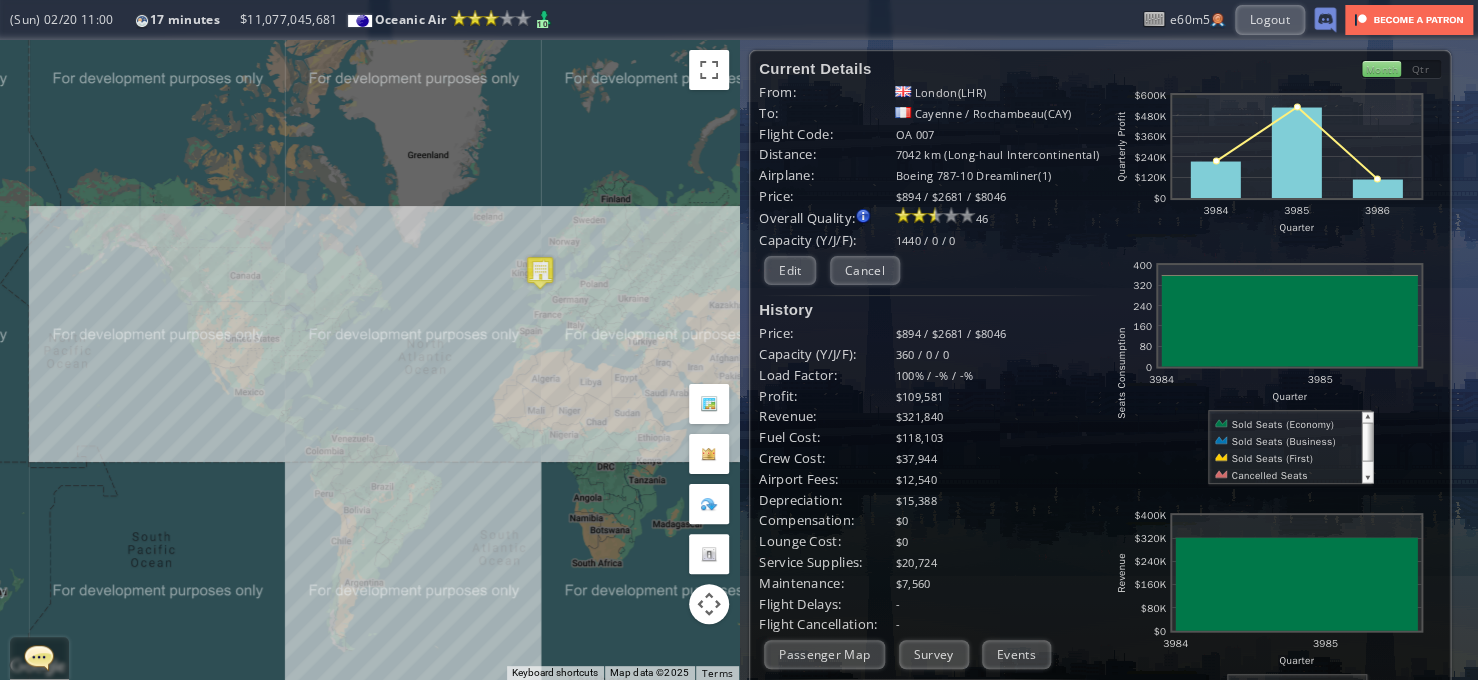 click at bounding box center [540, 272] 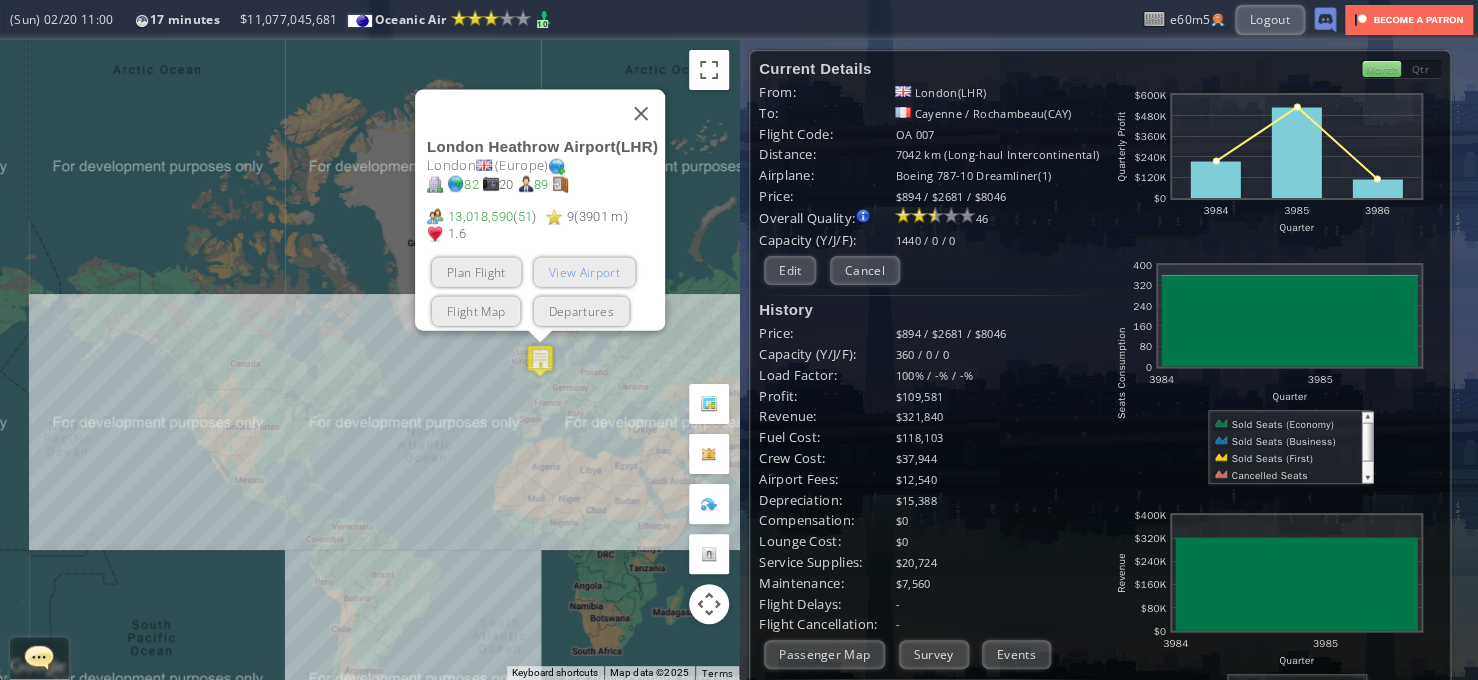 click on "View Airport" at bounding box center [583, 272] 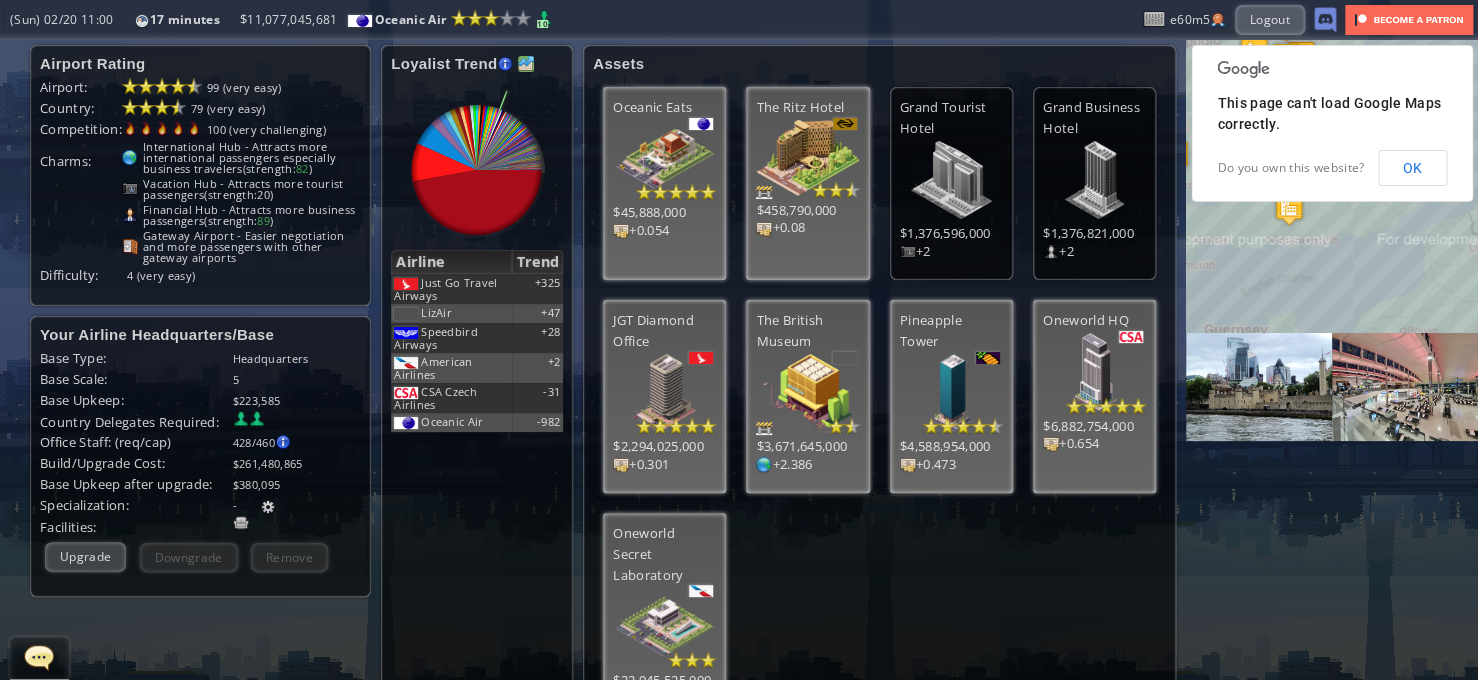 click at bounding box center [526, 64] 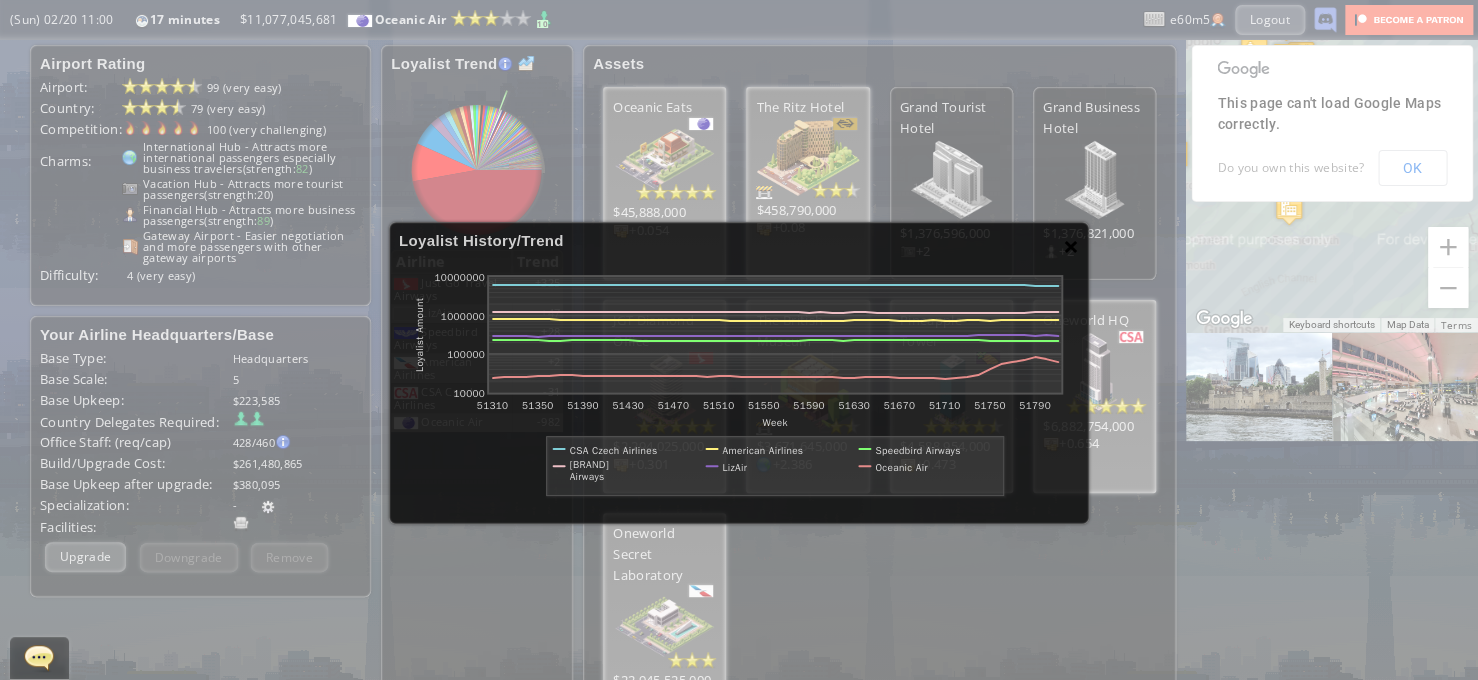 click on "×" at bounding box center (1071, 246) 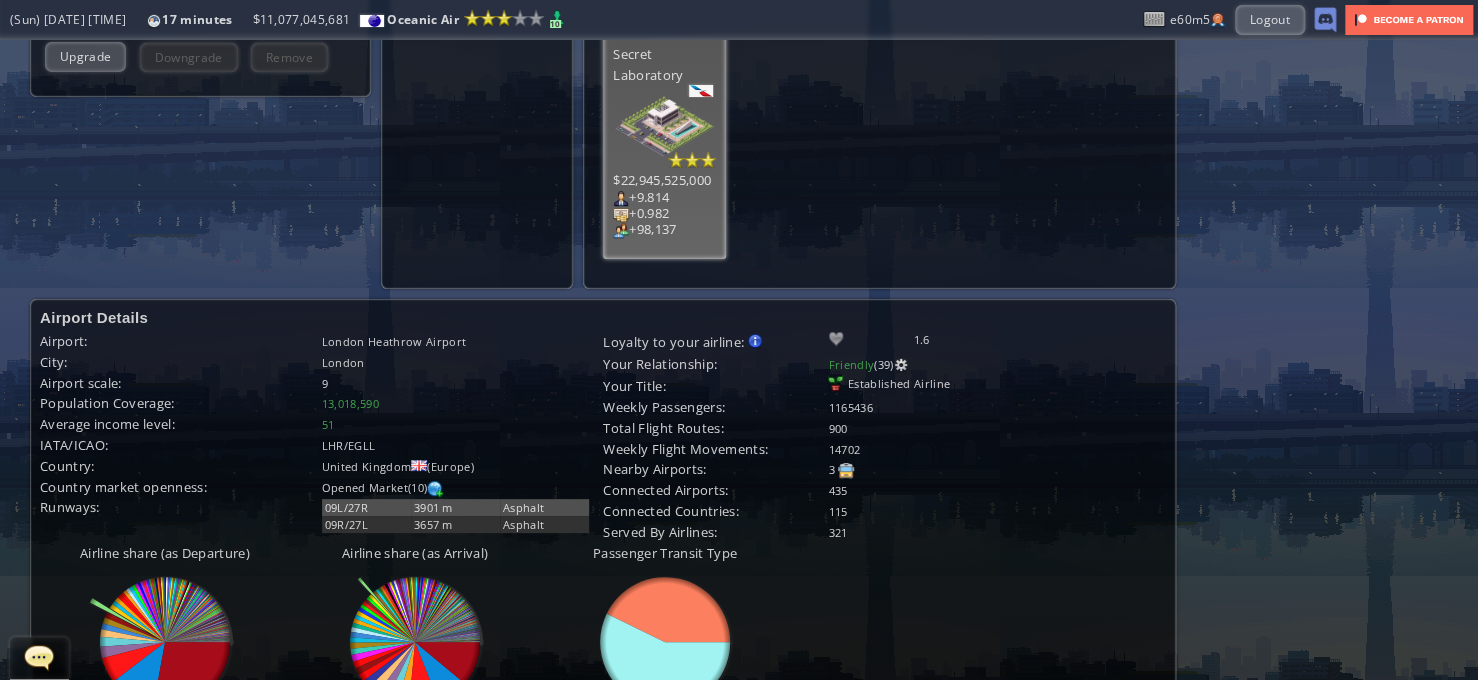 scroll, scrollTop: 600, scrollLeft: 0, axis: vertical 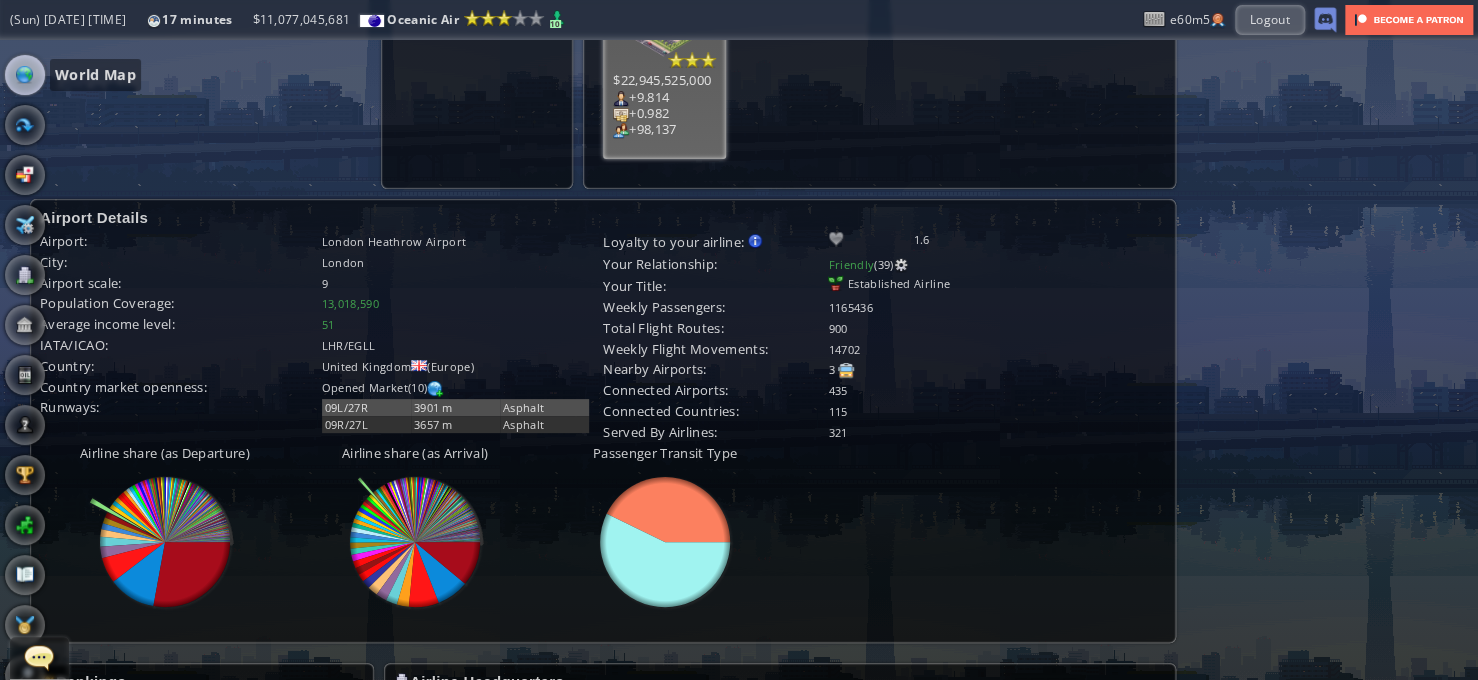 click at bounding box center (25, 75) 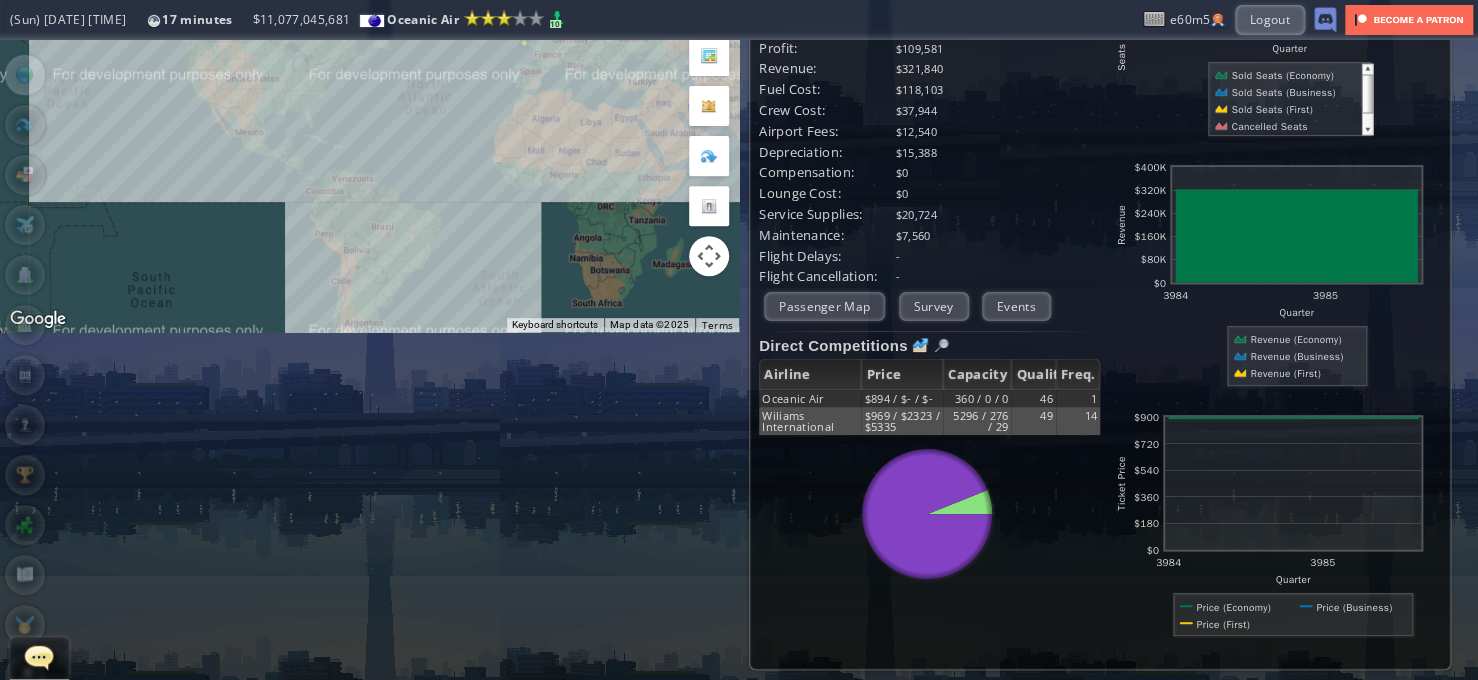 scroll, scrollTop: 0, scrollLeft: 0, axis: both 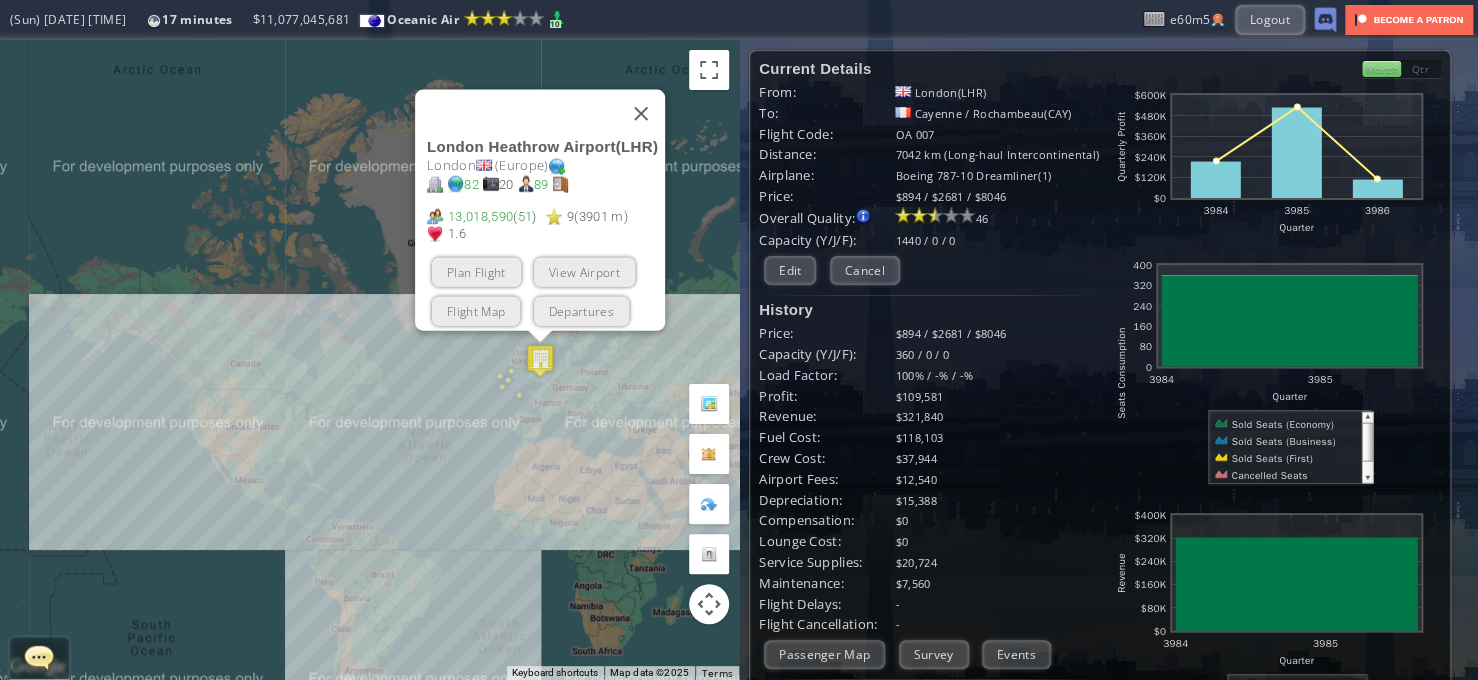 drag, startPoint x: 850, startPoint y: 275, endPoint x: 782, endPoint y: 246, distance: 73.92564 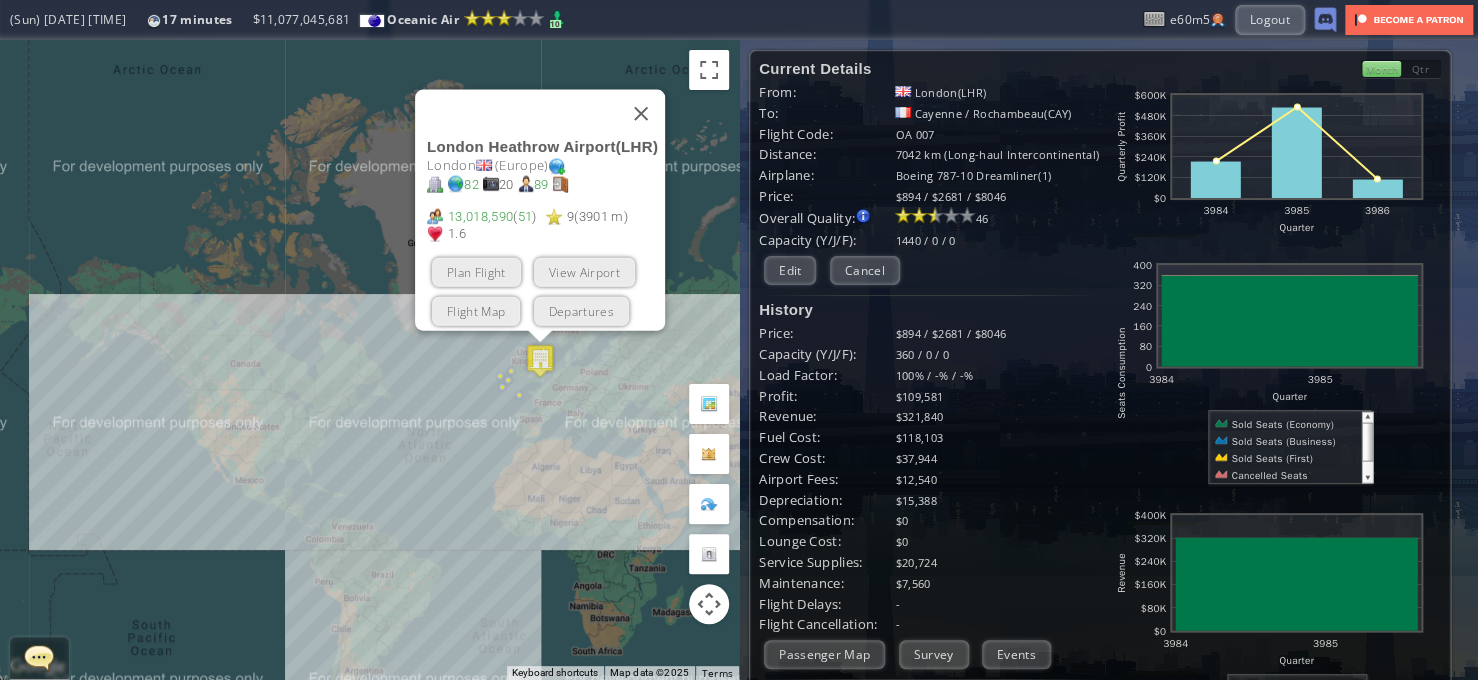 click on "Cancel" at bounding box center [865, 270] 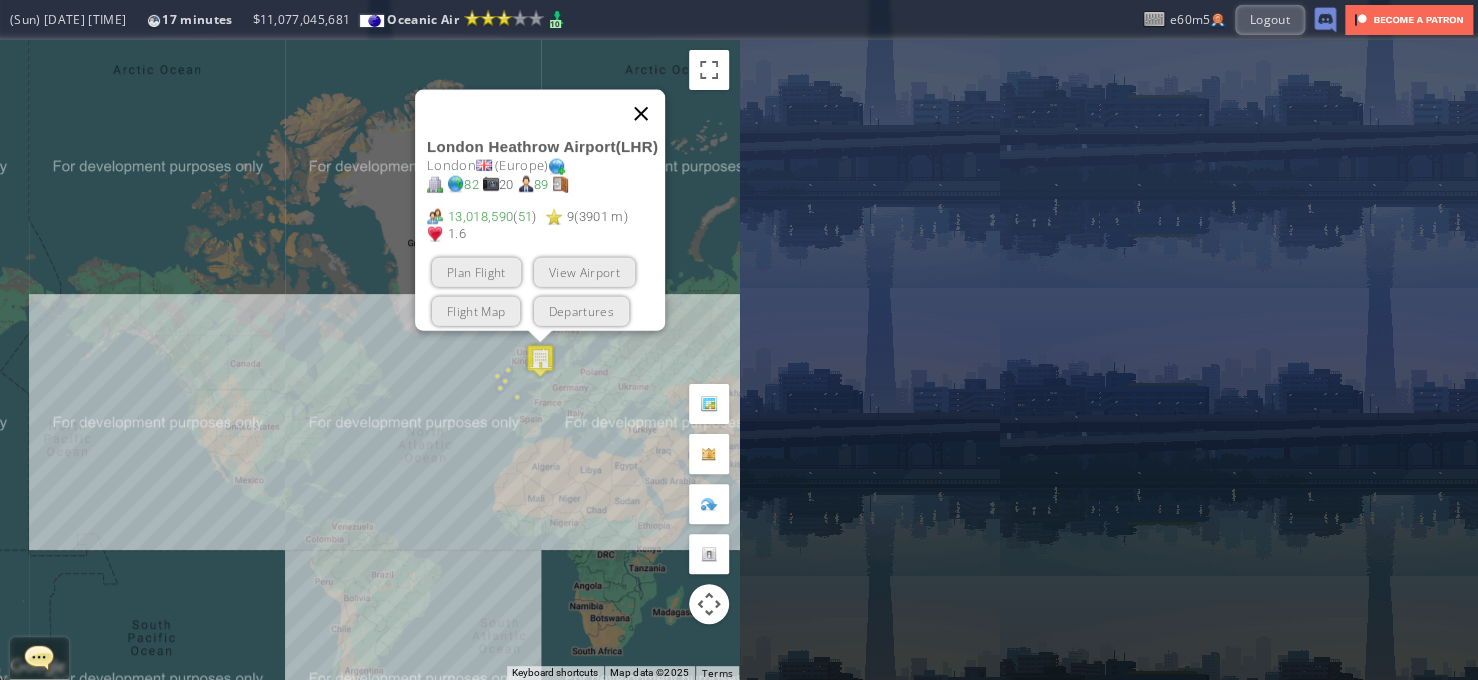 click at bounding box center [641, 114] 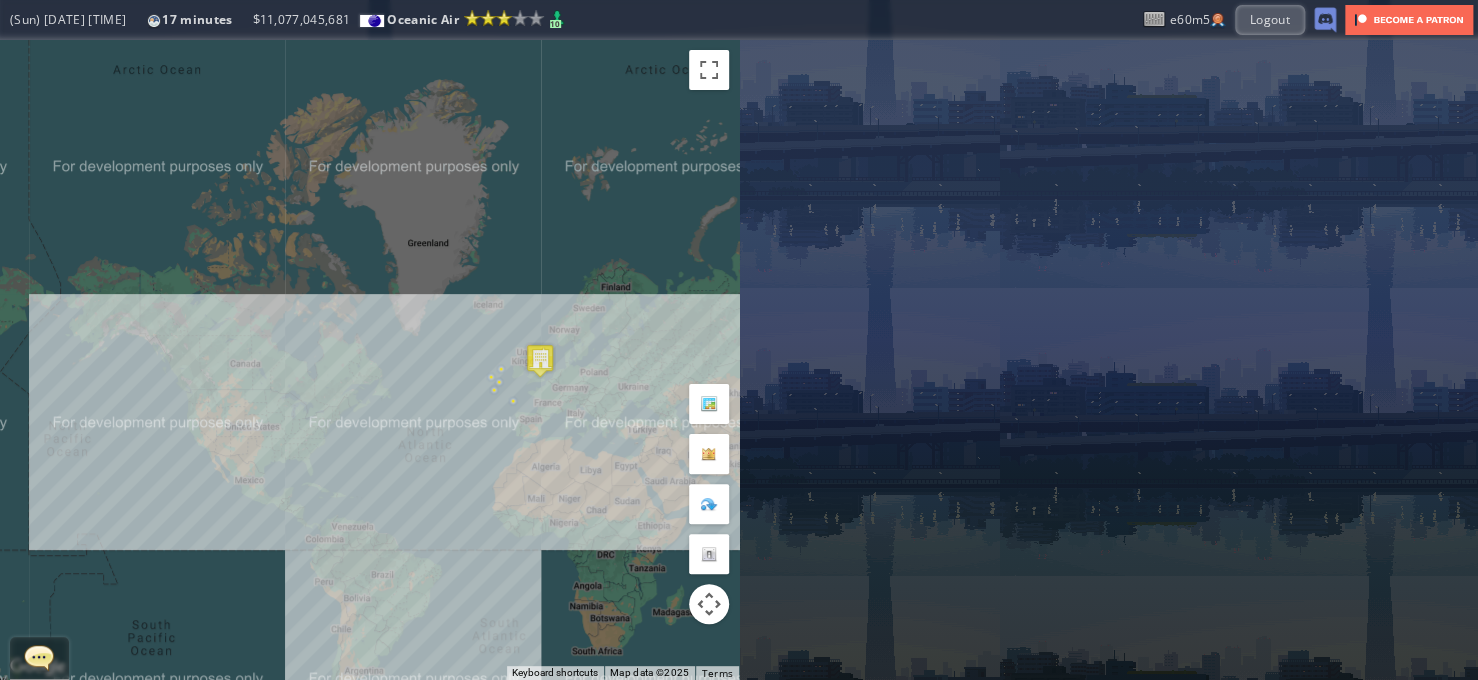 click on "To navigate, press the arrow keys." at bounding box center [369, 360] 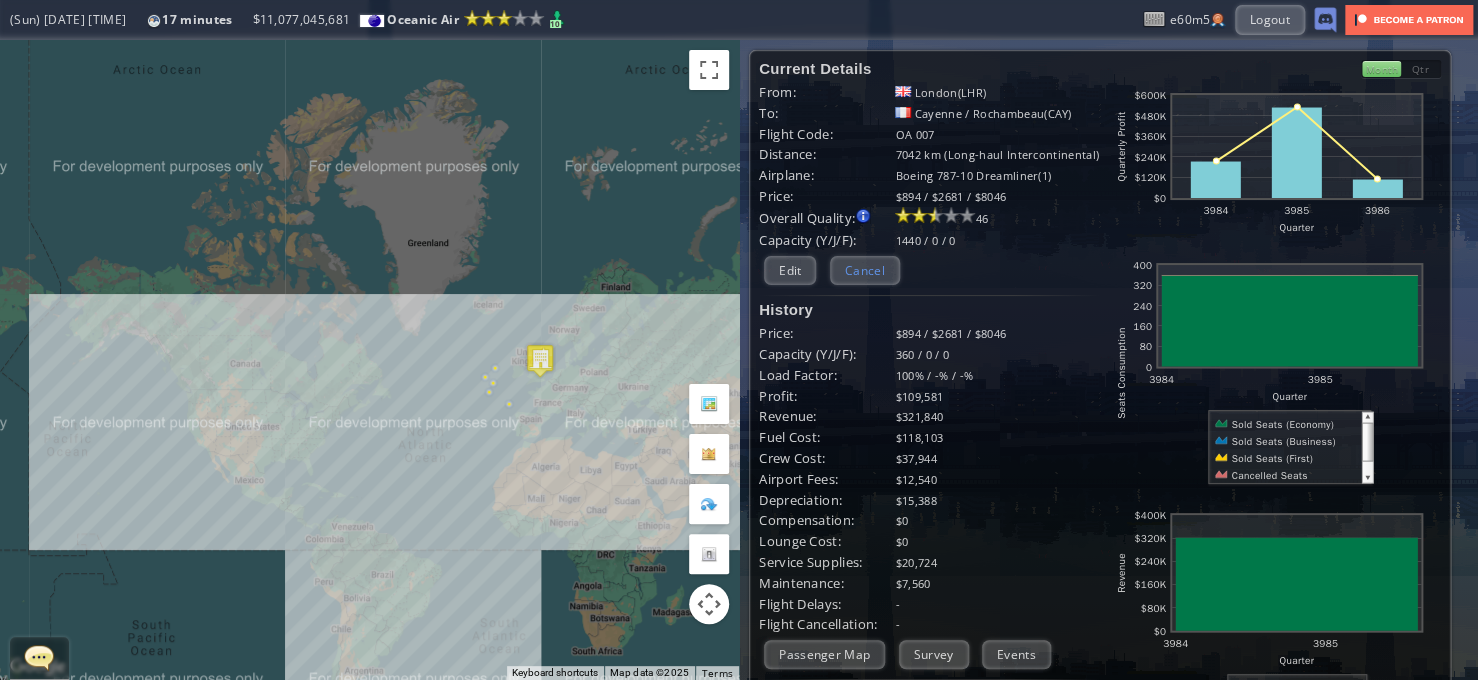 click on "Cancel" at bounding box center (865, 270) 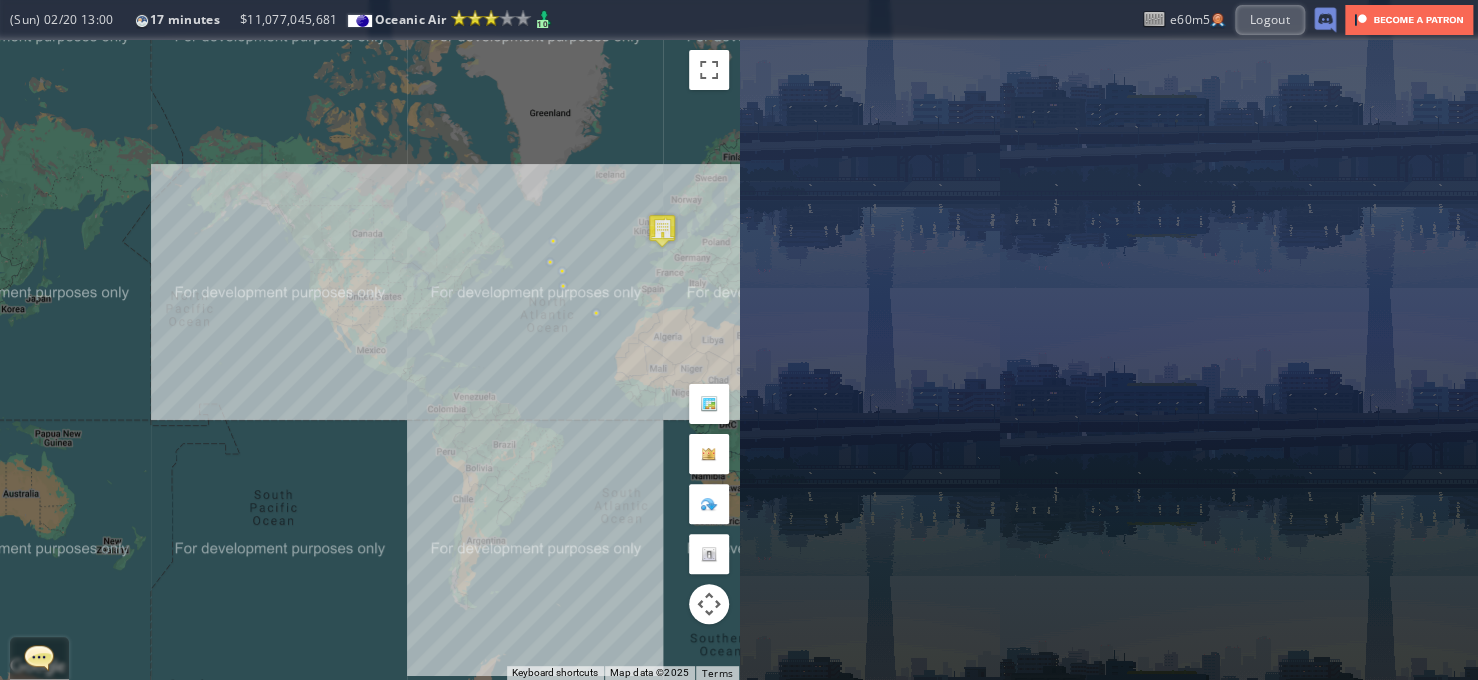 drag, startPoint x: 501, startPoint y: 497, endPoint x: 630, endPoint y: 360, distance: 188.17545 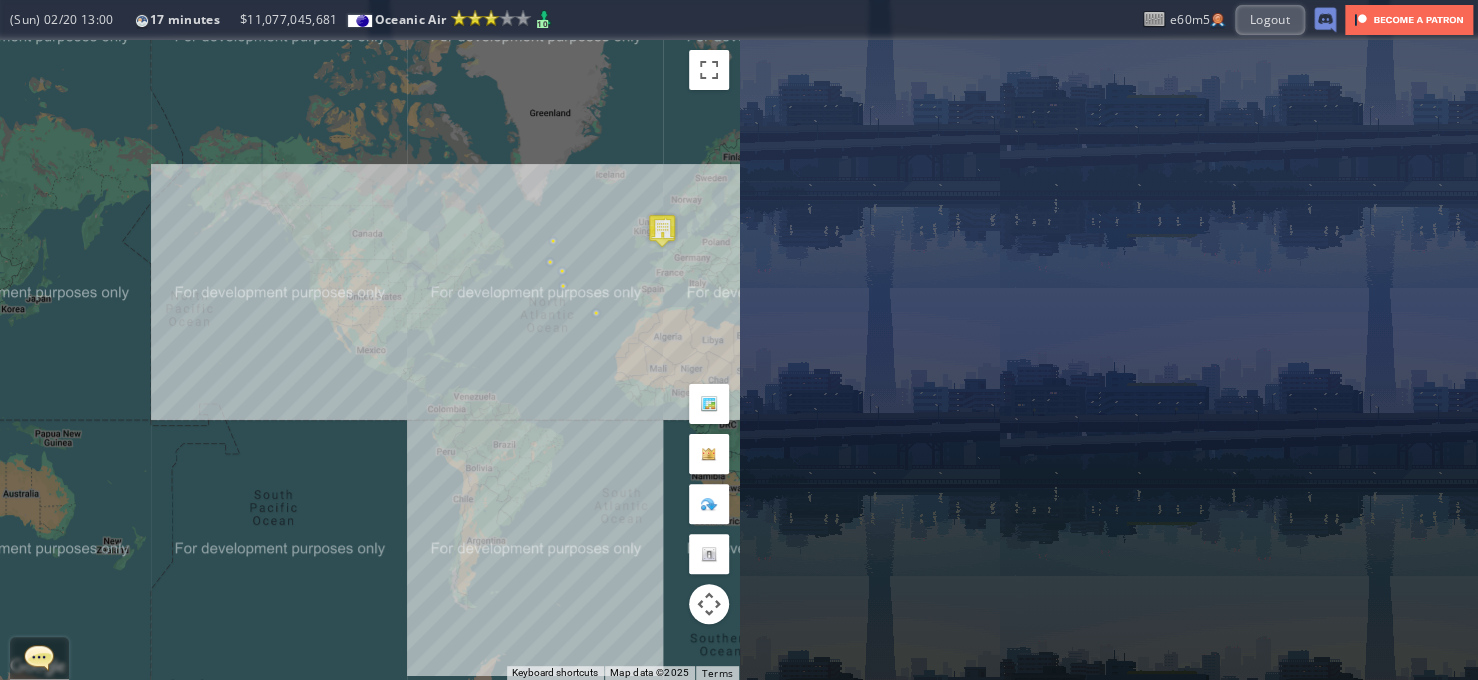 click on "To navigate, press the arrow keys." at bounding box center [369, 360] 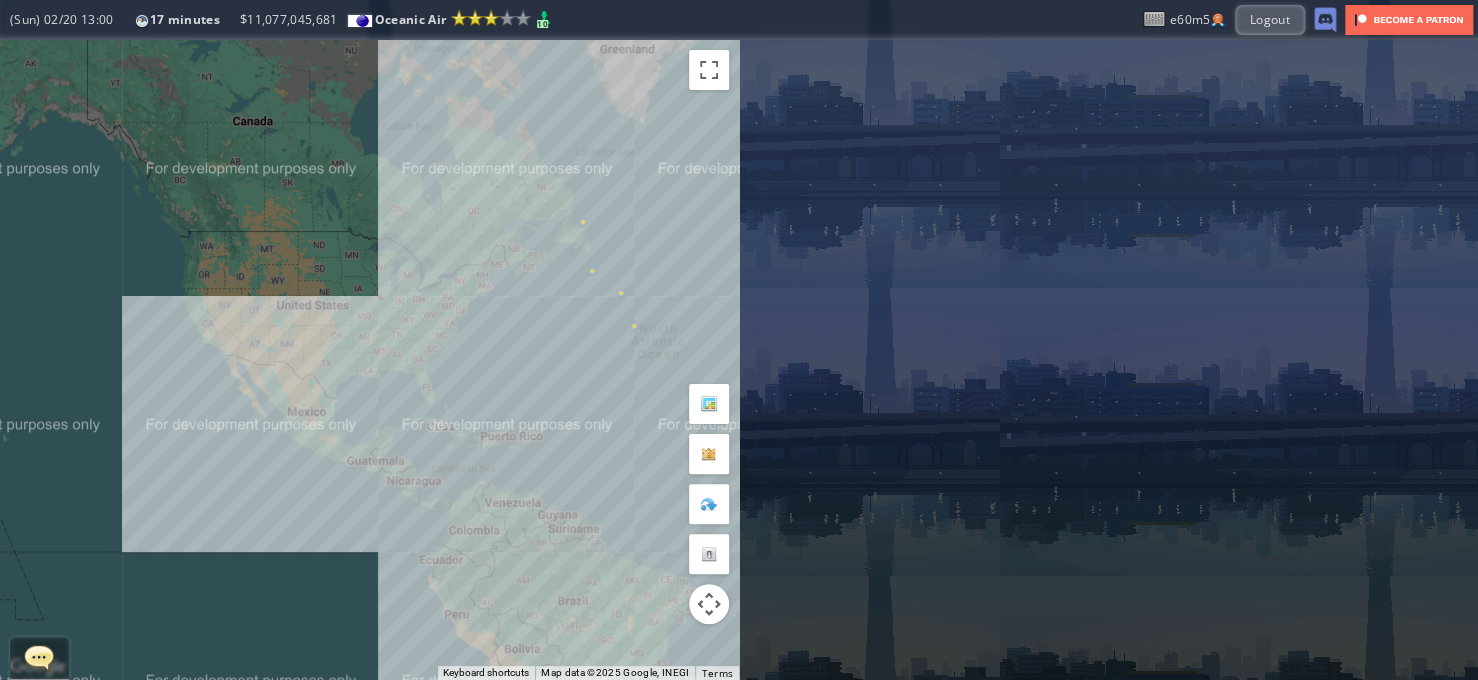 drag, startPoint x: 474, startPoint y: 368, endPoint x: 459, endPoint y: 539, distance: 171.65663 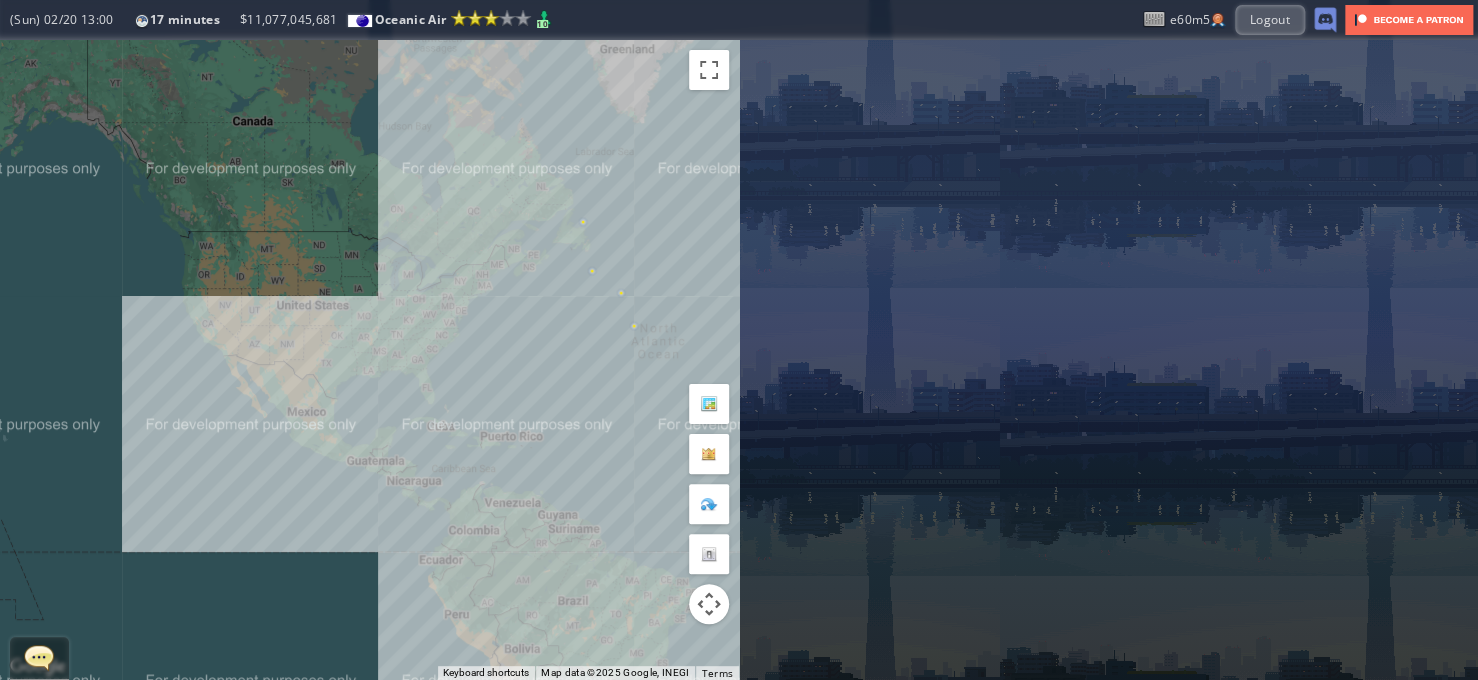 click on "To navigate, press the arrow keys." at bounding box center (369, 360) 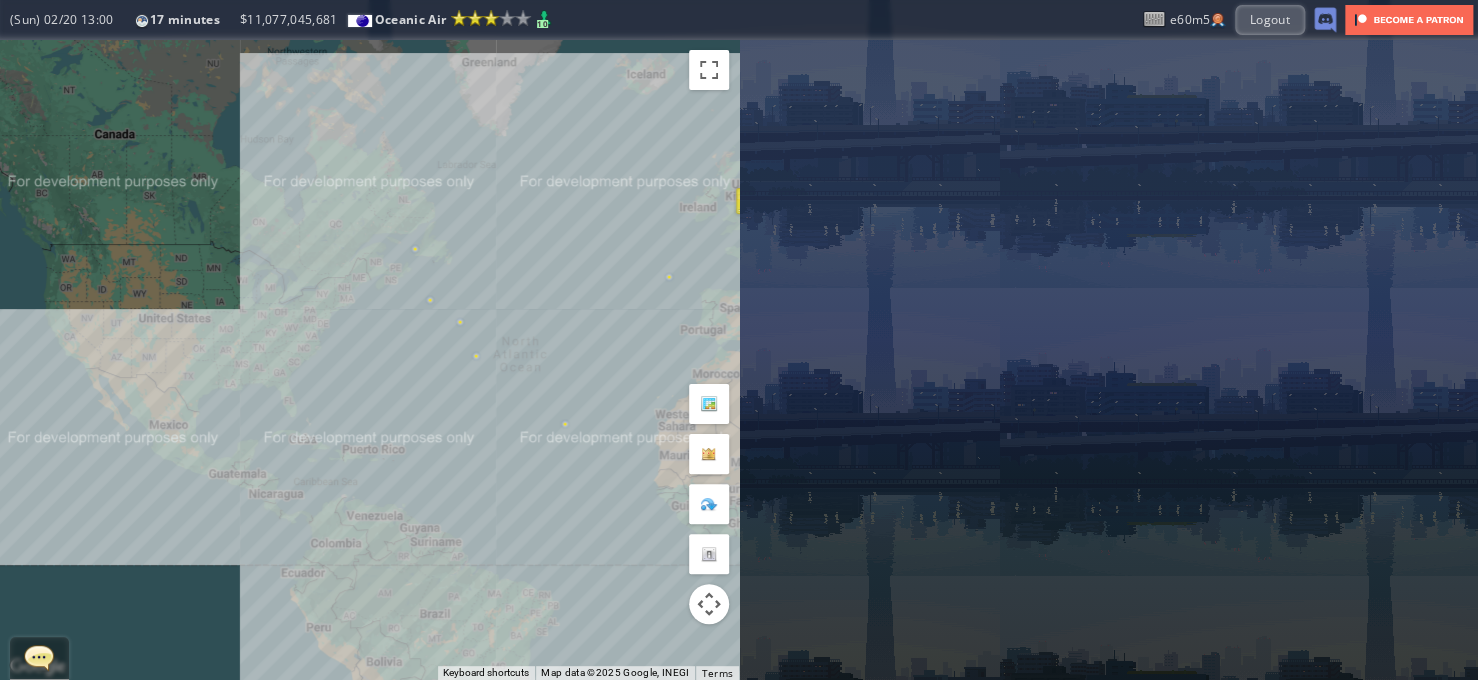 drag, startPoint x: 432, startPoint y: 354, endPoint x: 296, endPoint y: 361, distance: 136.18002 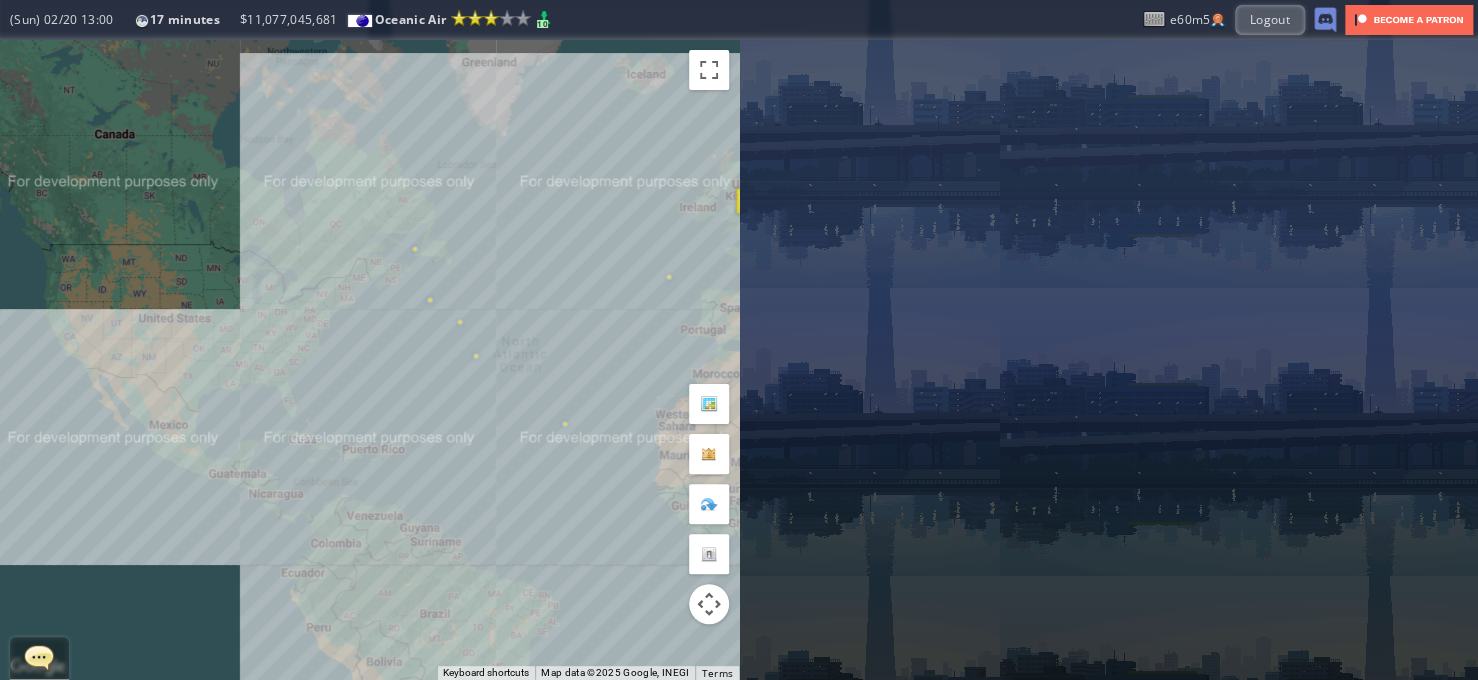 click on "To navigate, press the arrow keys." at bounding box center (369, 360) 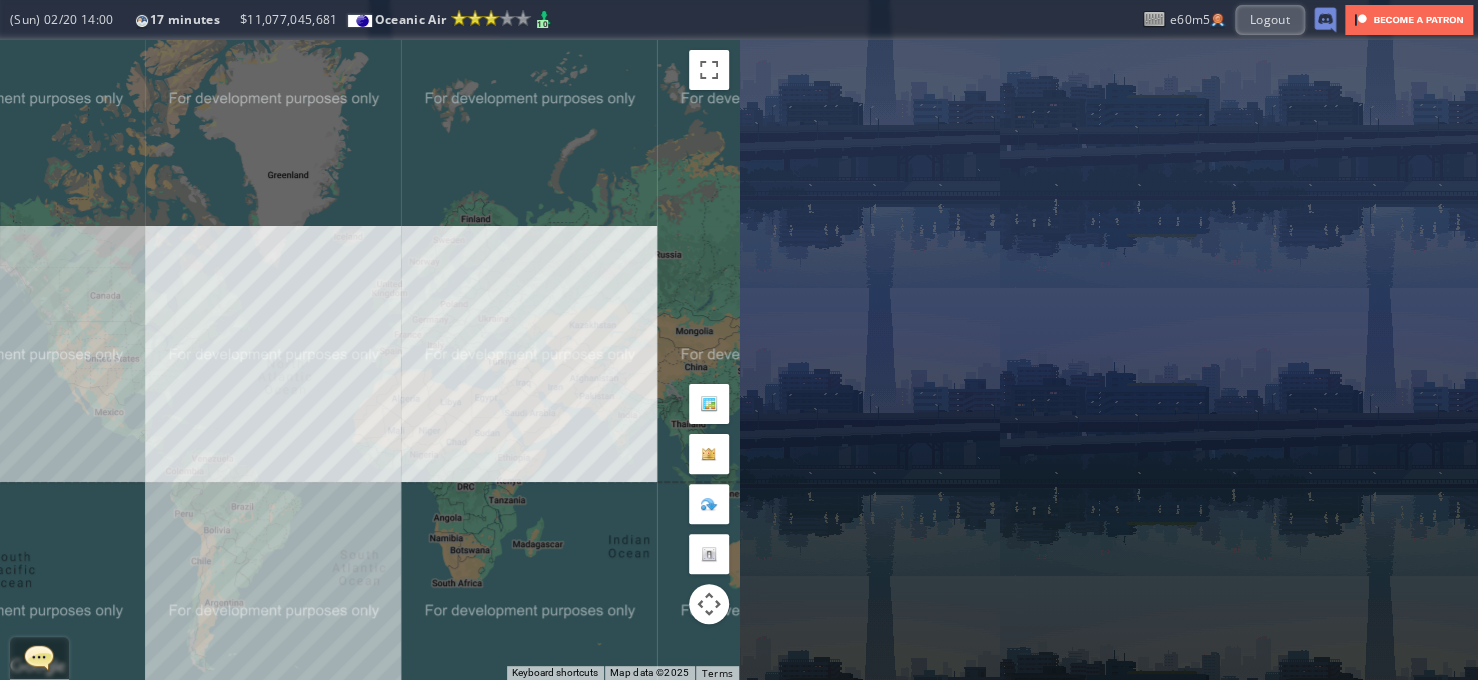 drag, startPoint x: 633, startPoint y: 485, endPoint x: 496, endPoint y: 427, distance: 148.77164 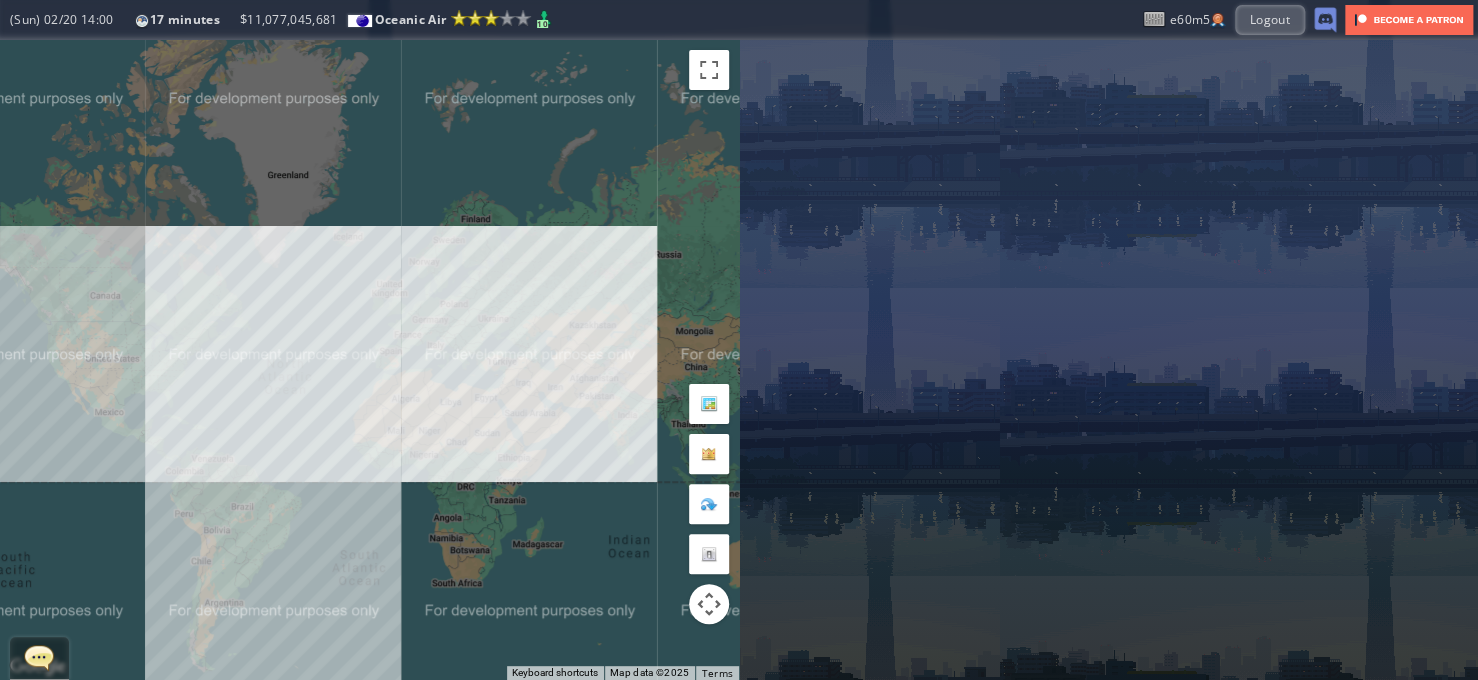 click on "To navigate, press the arrow keys." at bounding box center [369, 360] 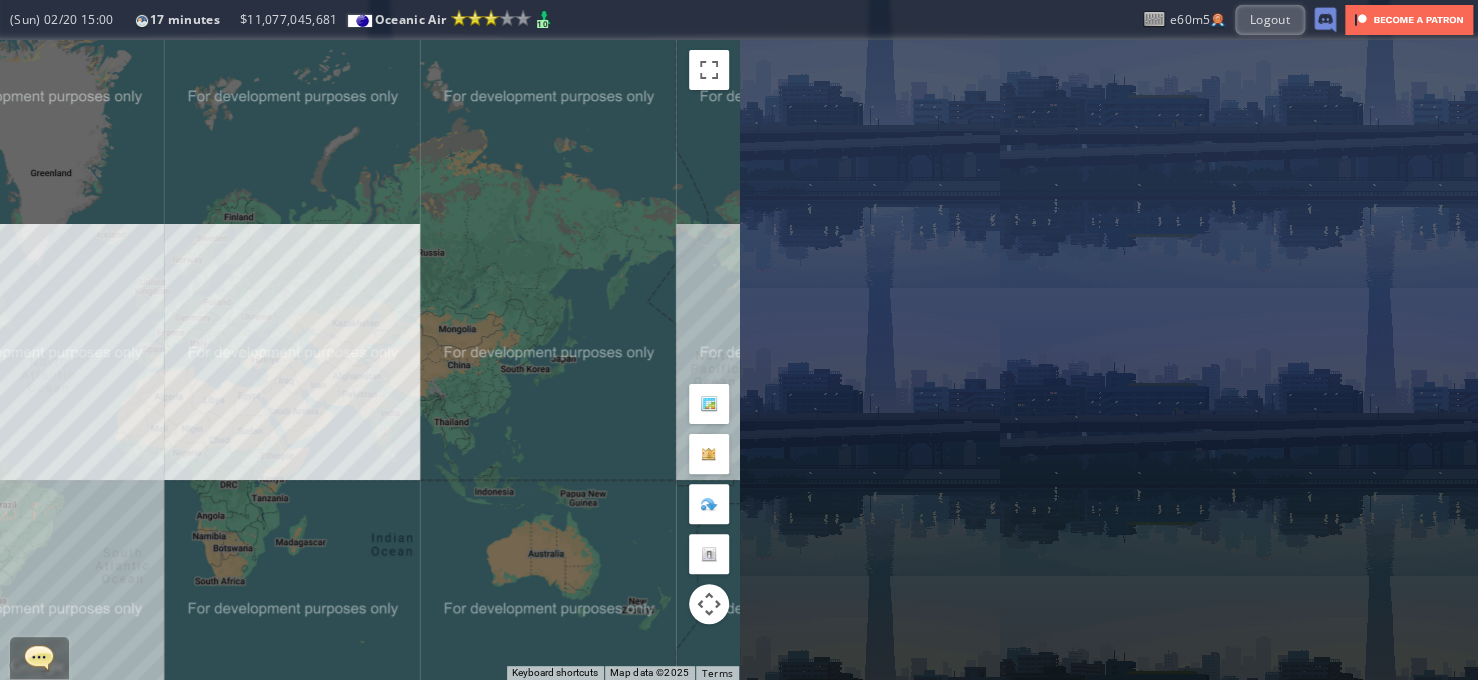 drag, startPoint x: 572, startPoint y: 376, endPoint x: 348, endPoint y: 376, distance: 224 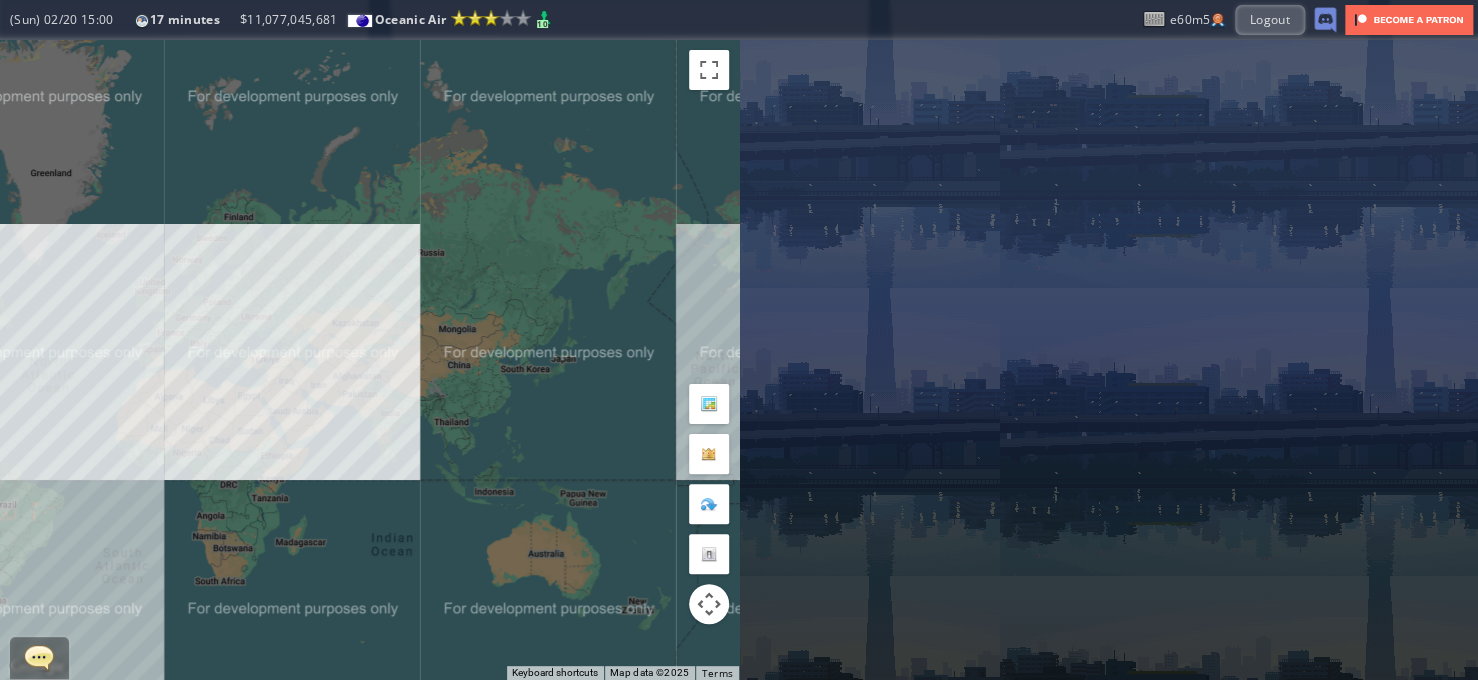 click on "To navigate, press the arrow keys." at bounding box center (369, 360) 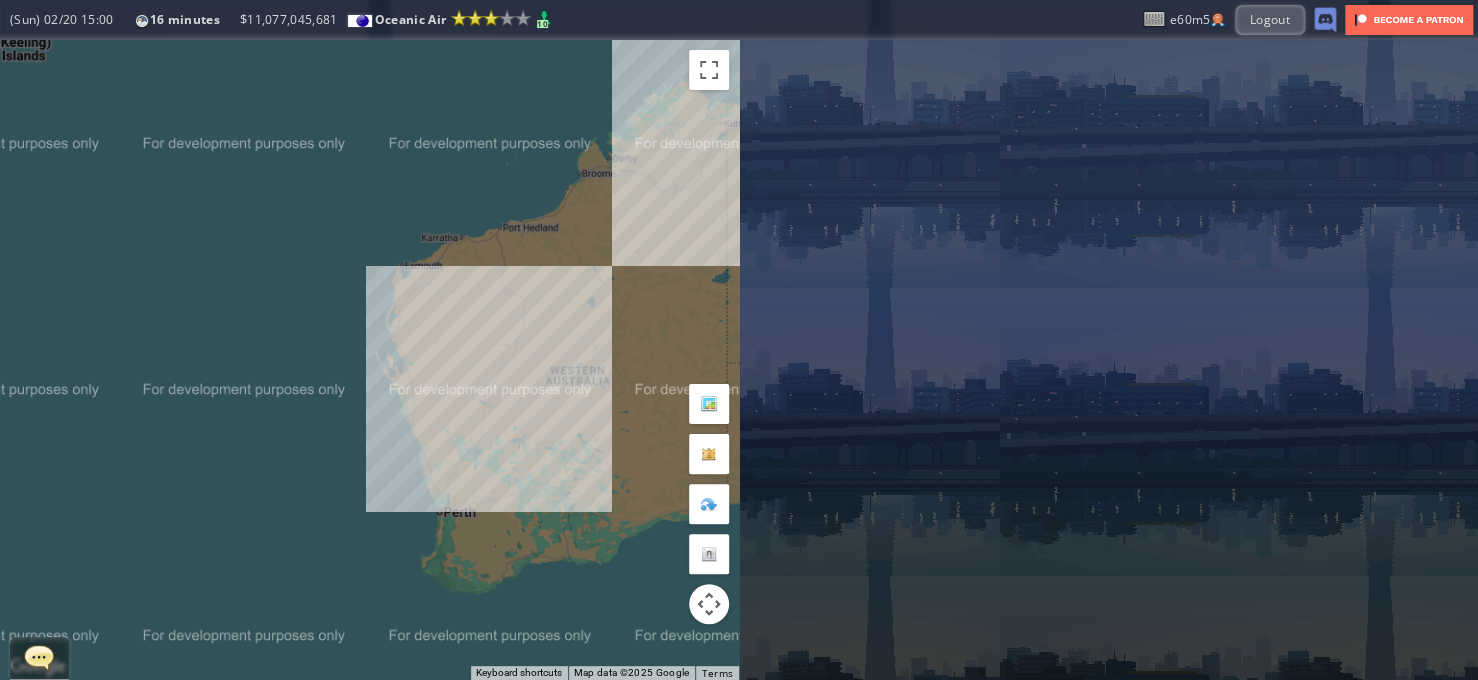 click on "To navigate, press the arrow keys." at bounding box center [369, 360] 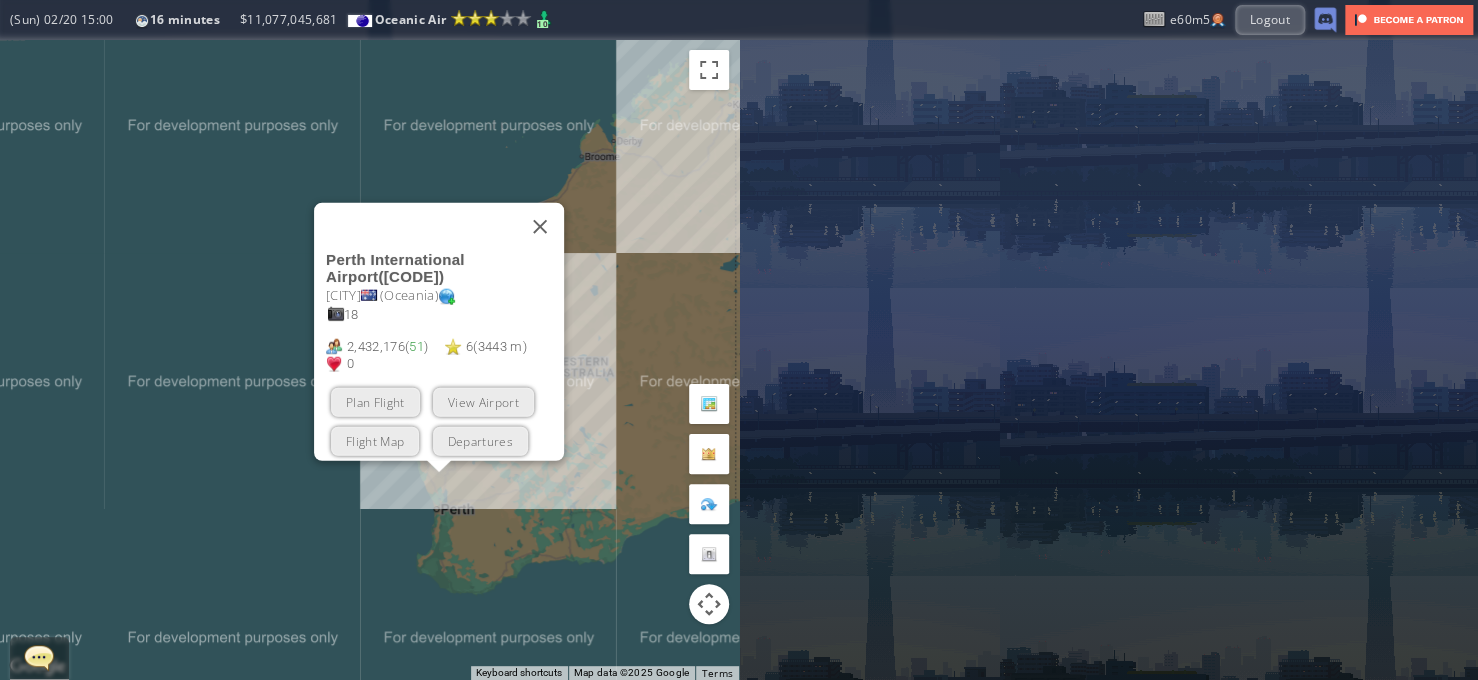 click on "Plan Flight
View Airport
Flight Map
Departures" at bounding box center [445, 422] 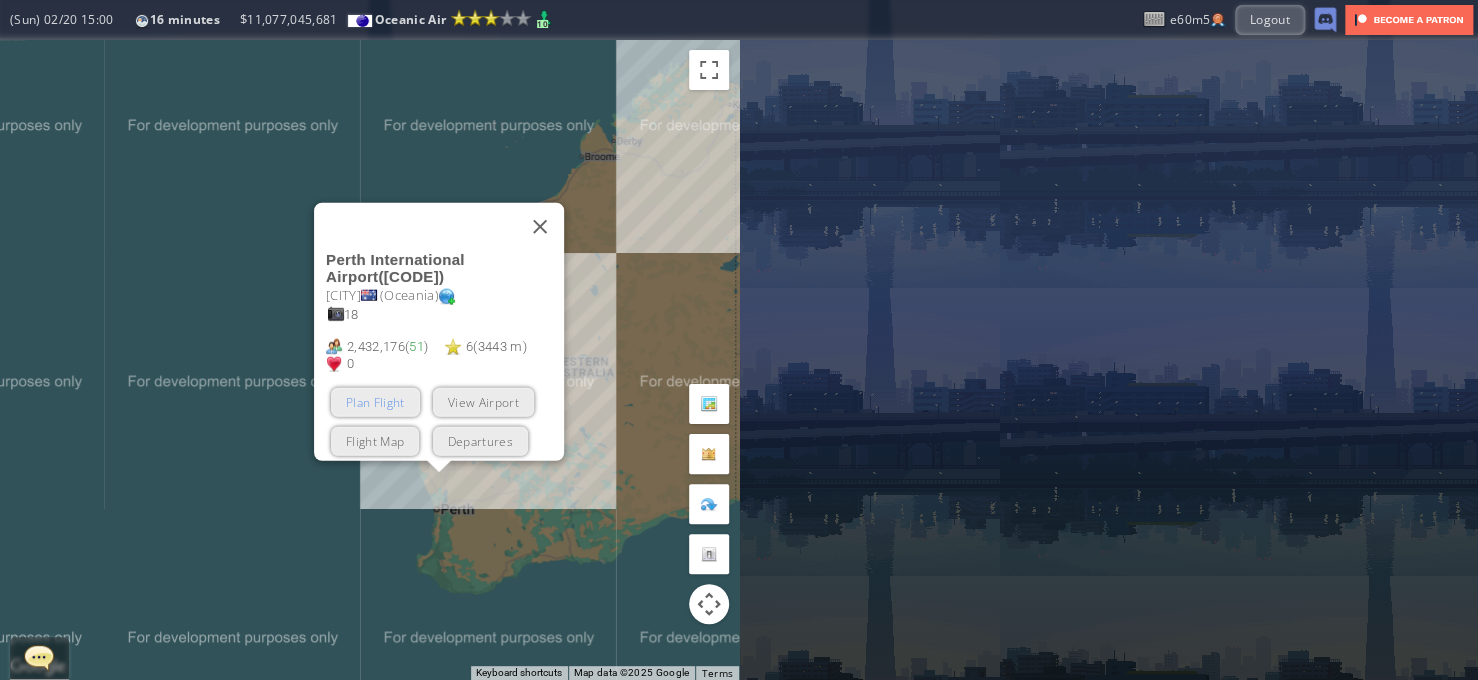 click on "Plan Flight" at bounding box center [375, 402] 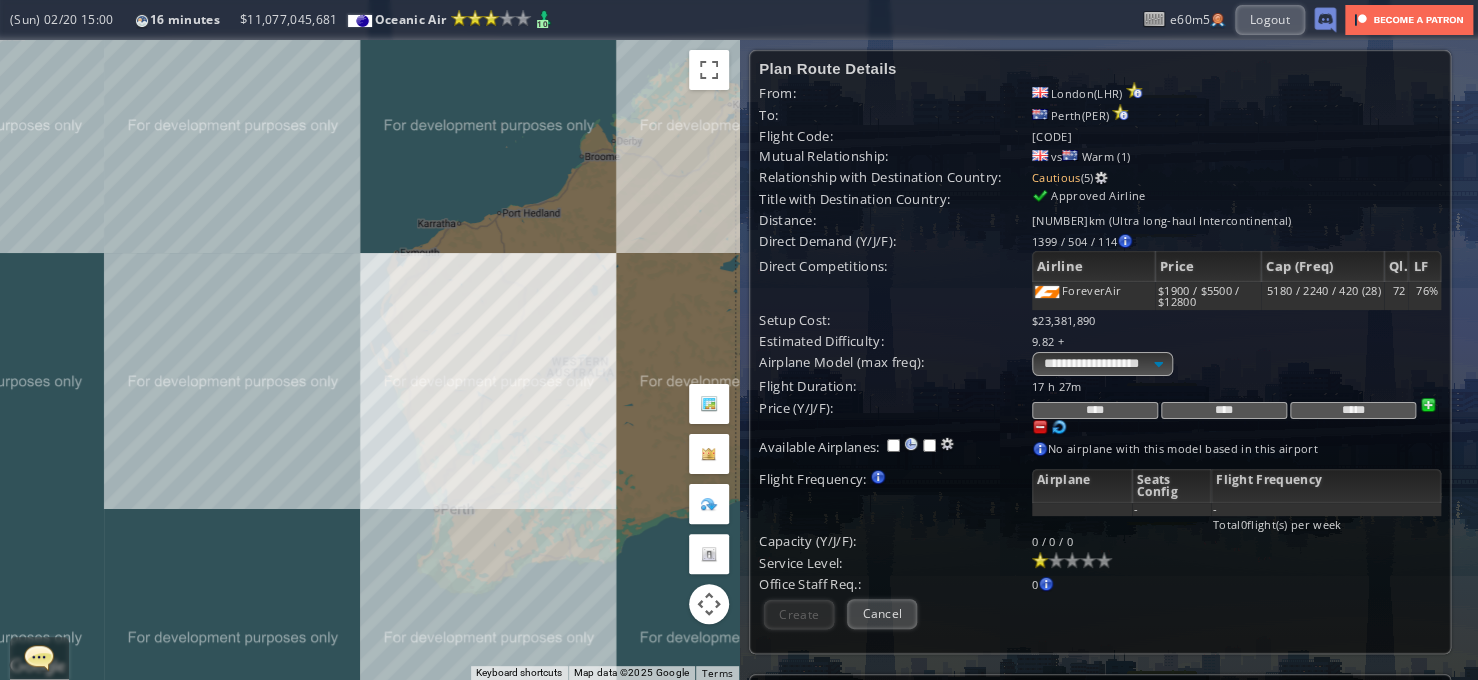 click at bounding box center (1040, 427) 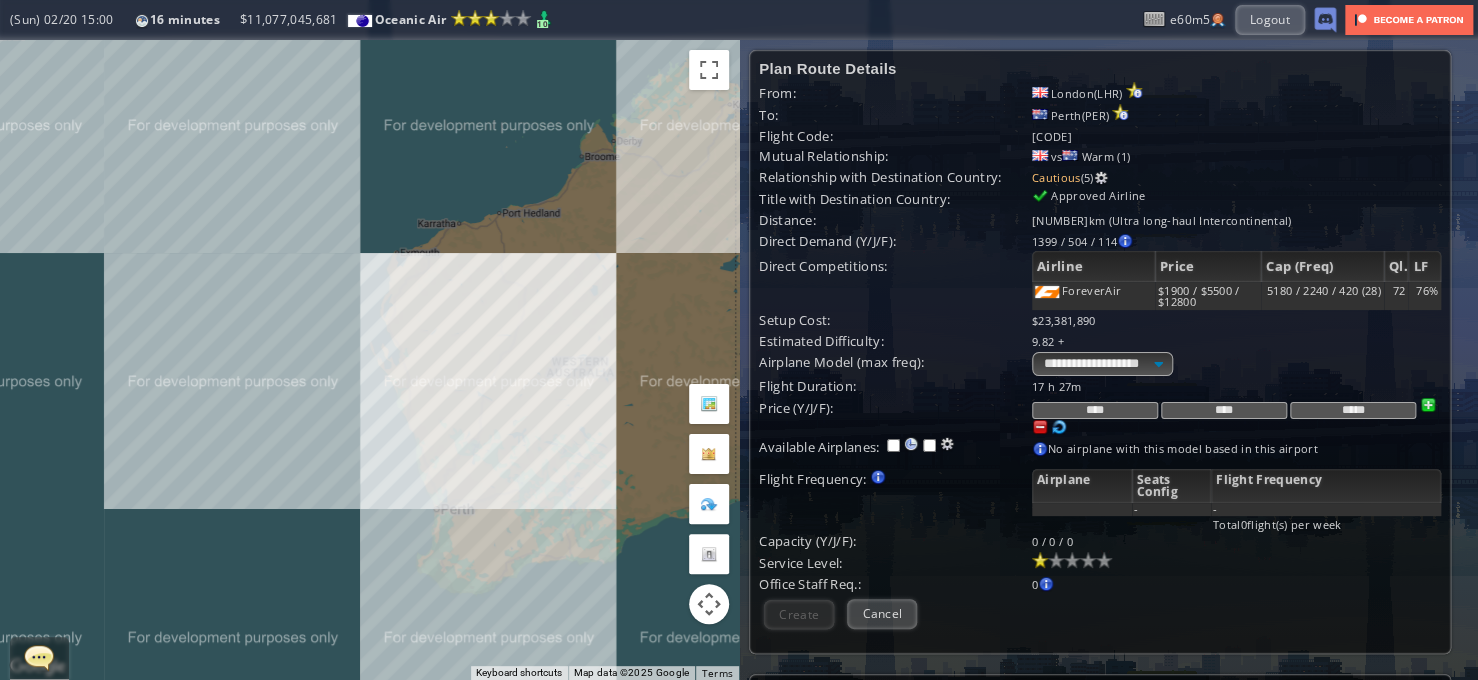 click at bounding box center (1040, 427) 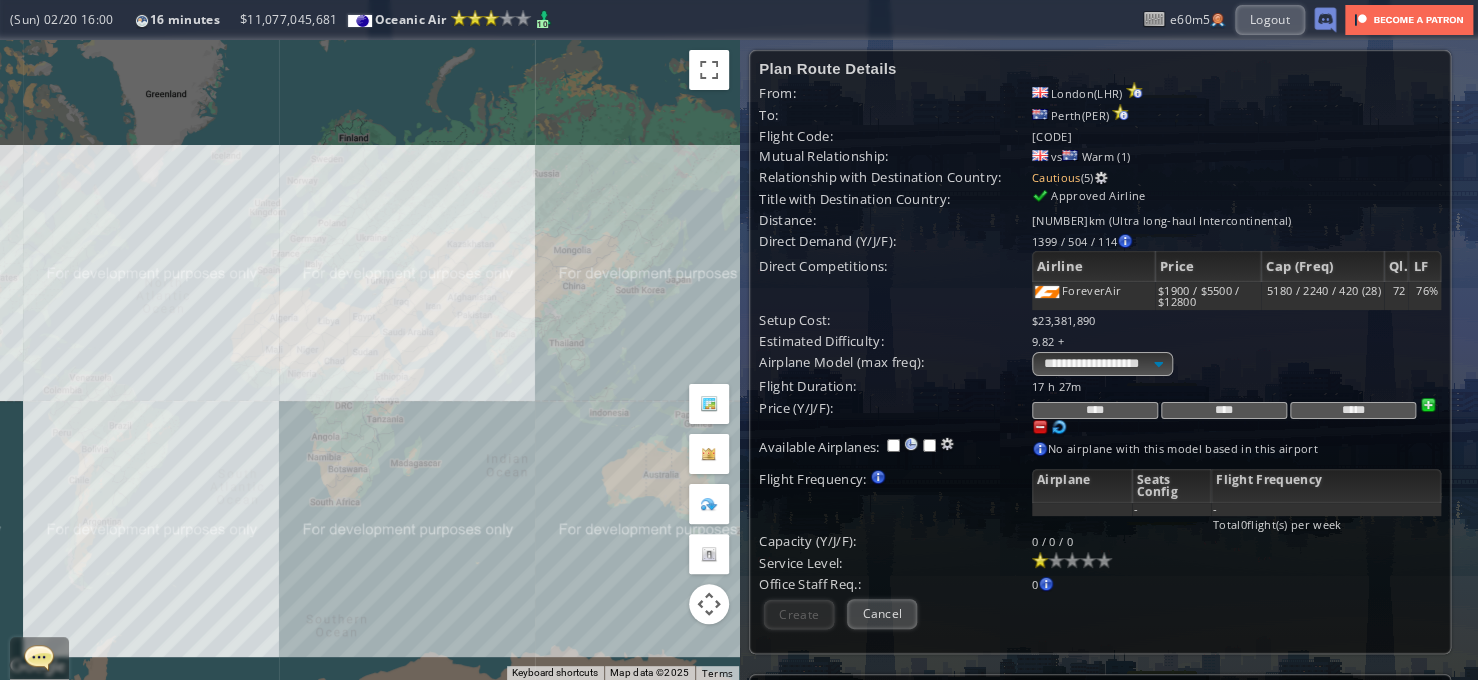 drag, startPoint x: 294, startPoint y: 416, endPoint x: 488, endPoint y: 483, distance: 205.24376 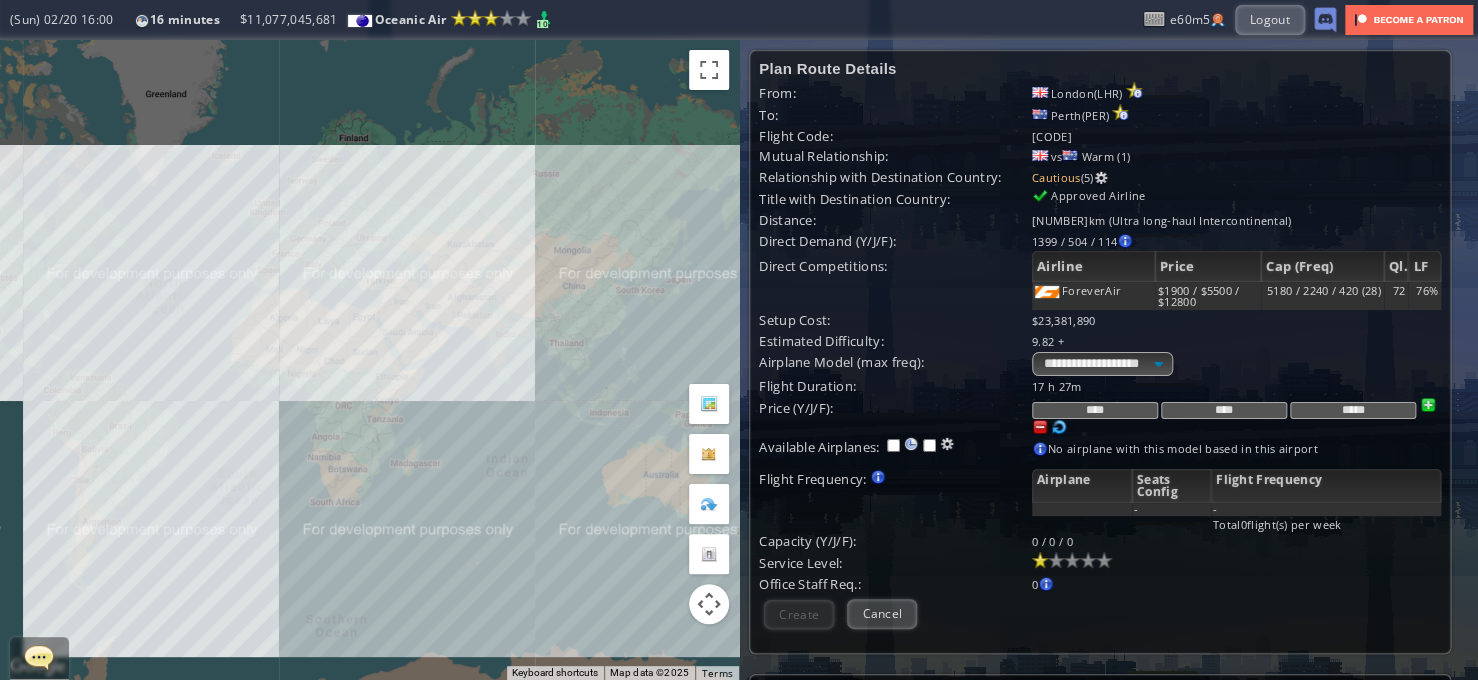 click on "To navigate, press the arrow keys." at bounding box center [369, 360] 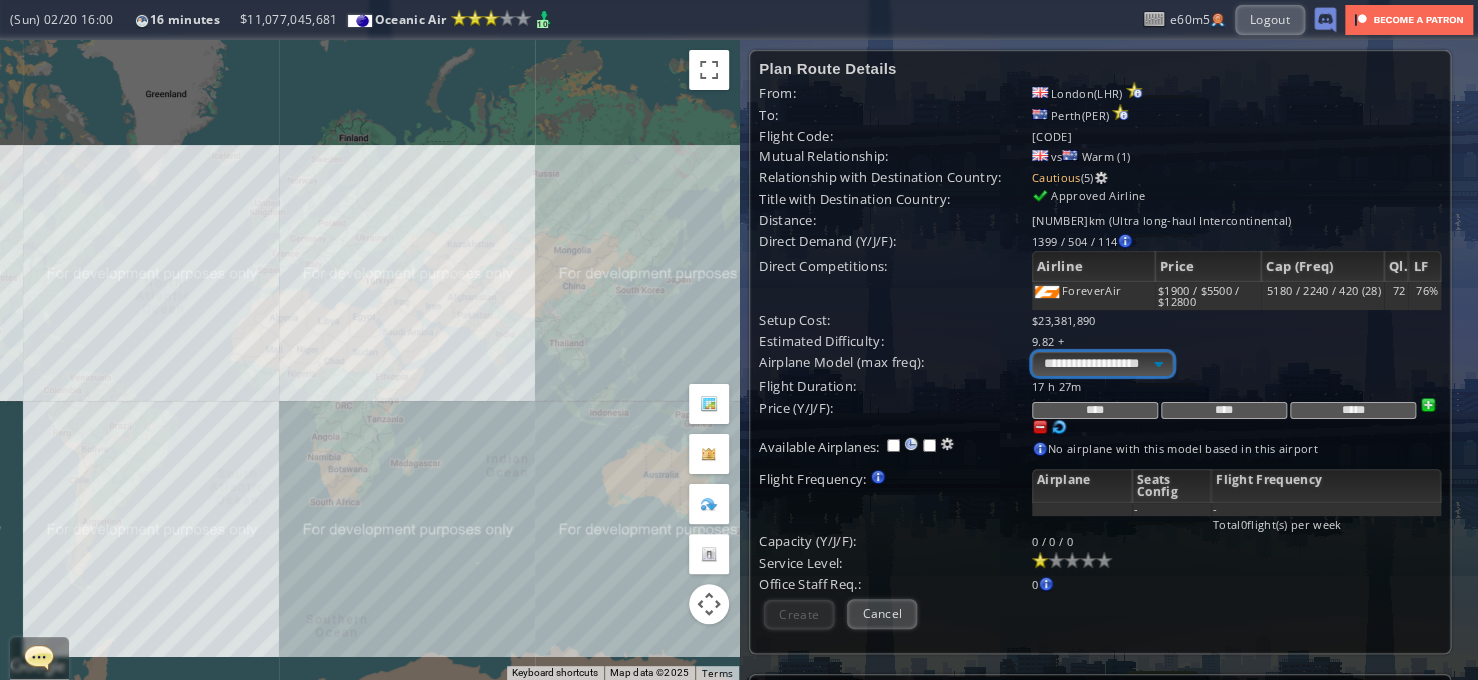 click on "**********" at bounding box center (1102, 364) 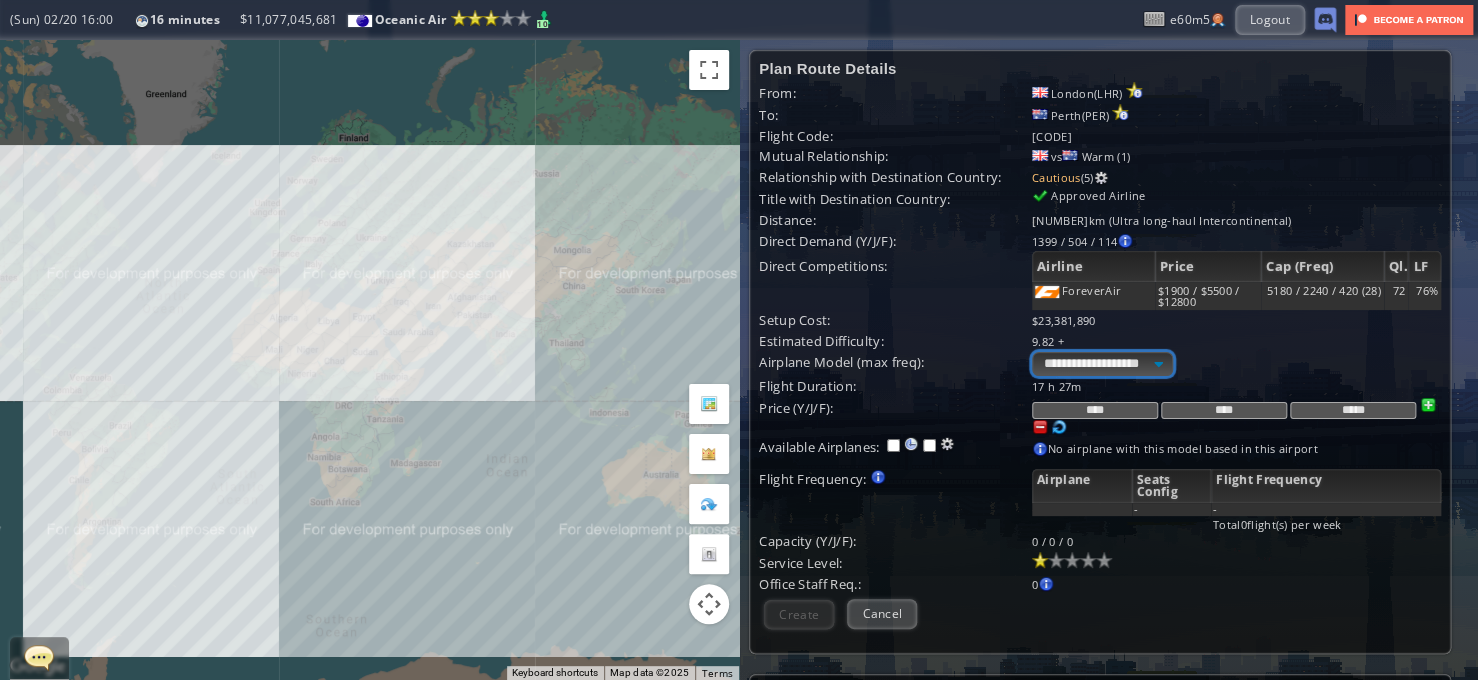 click on "**********" at bounding box center [1102, 364] 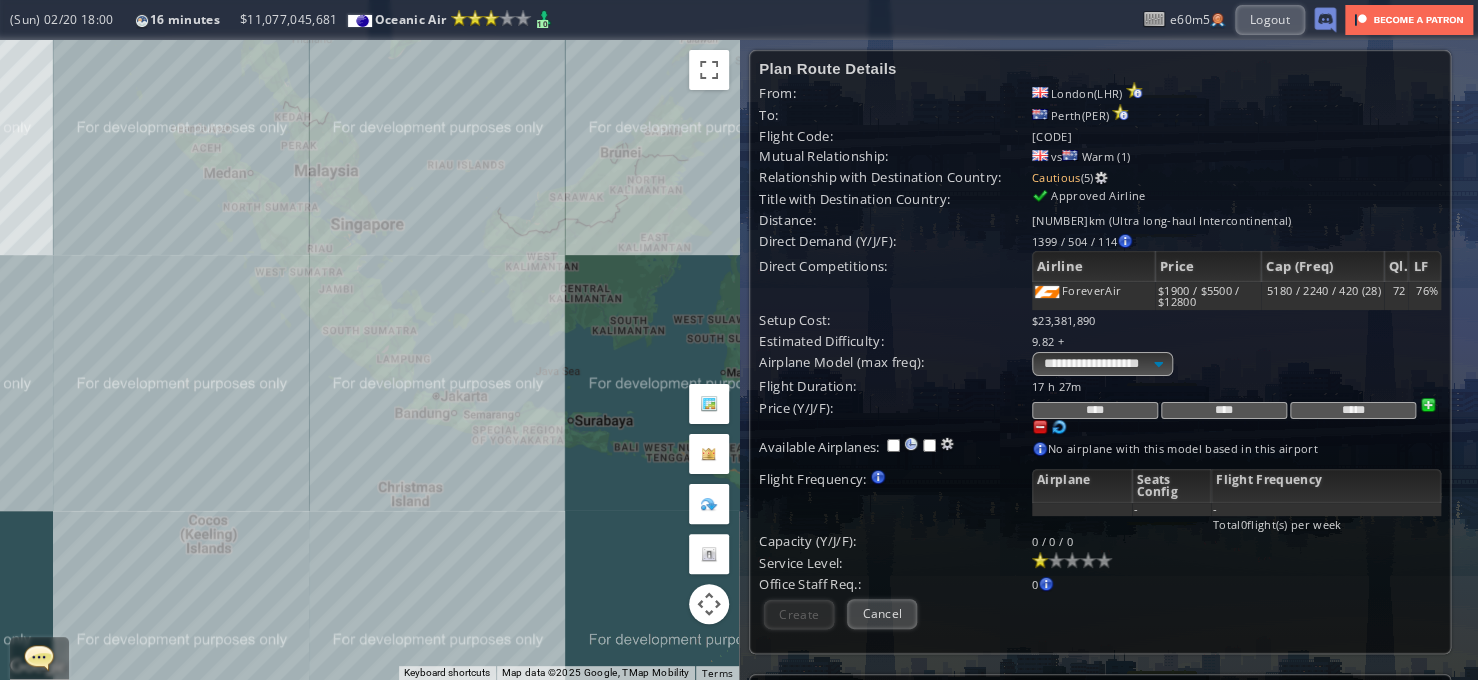 drag, startPoint x: 436, startPoint y: 428, endPoint x: 350, endPoint y: 329, distance: 131.13733 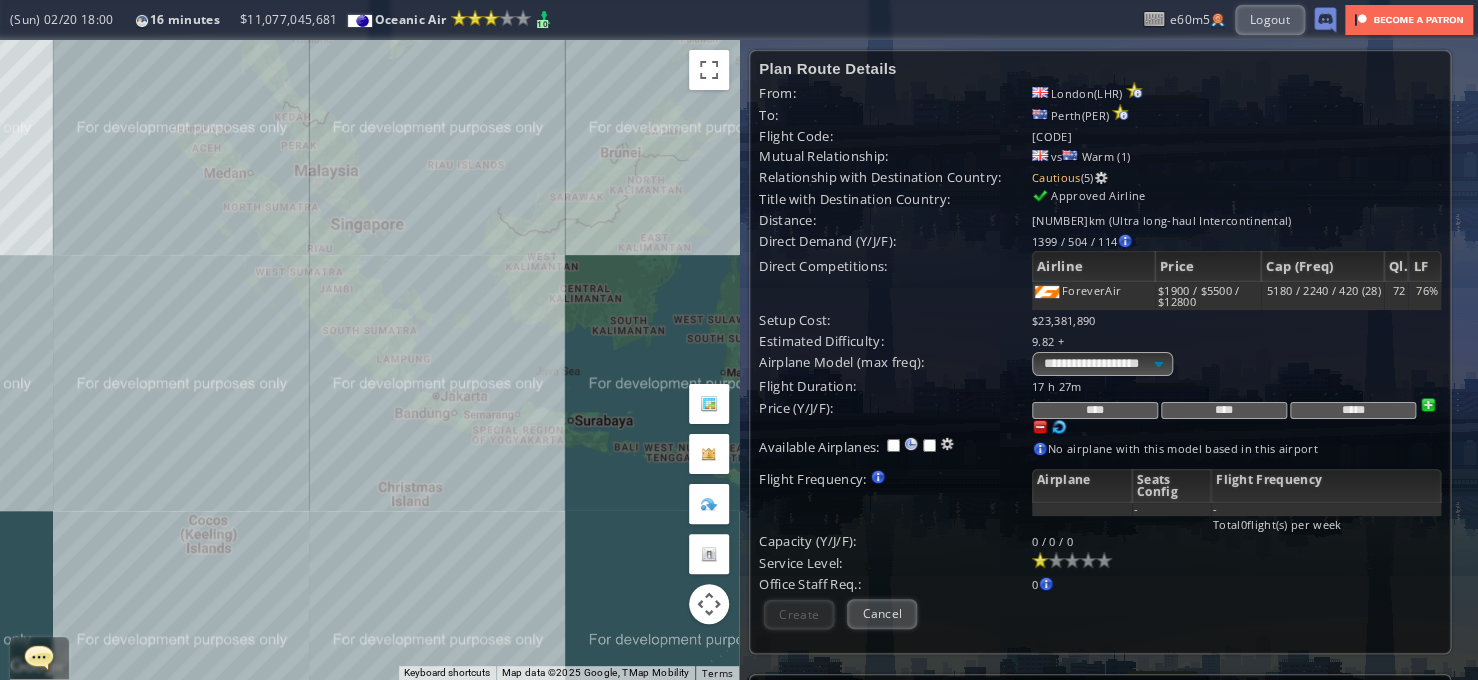 click on "To navigate, press the arrow keys." at bounding box center (369, 360) 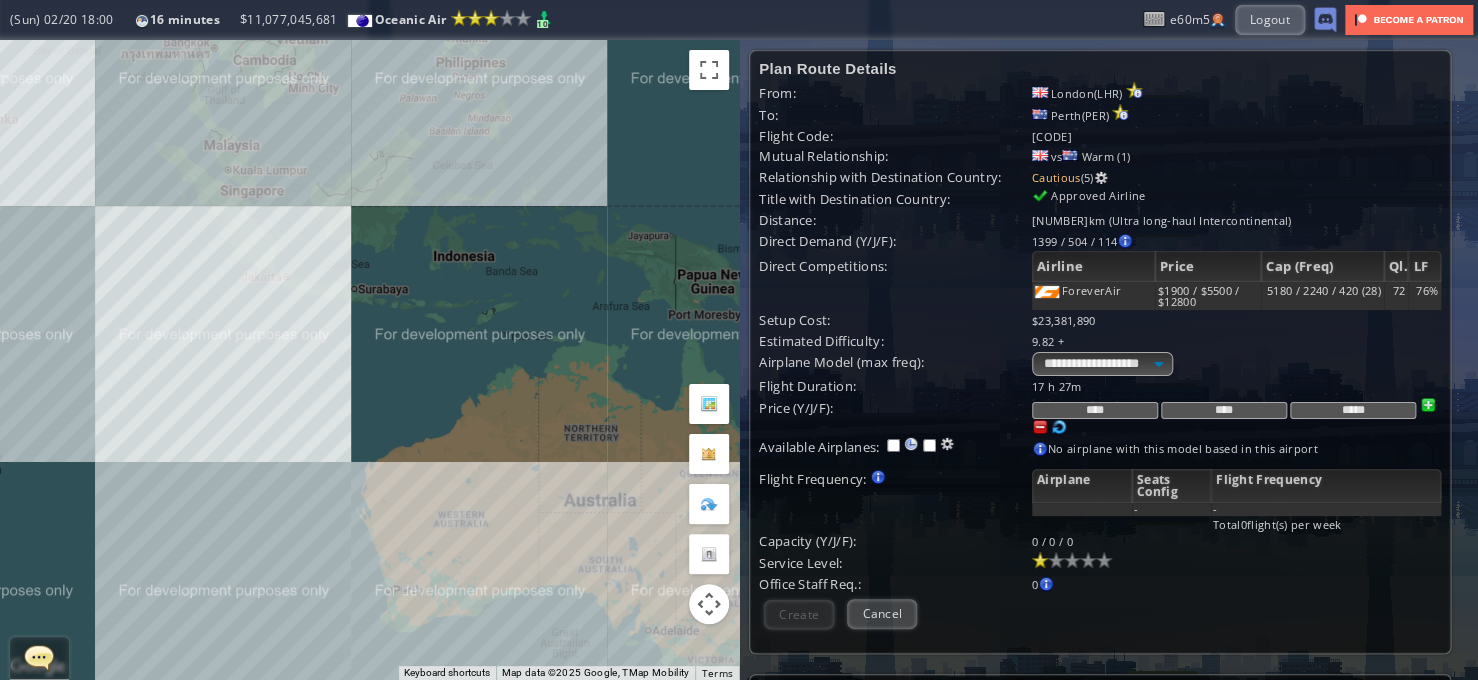 drag, startPoint x: 410, startPoint y: 517, endPoint x: 269, endPoint y: 360, distance: 211.02133 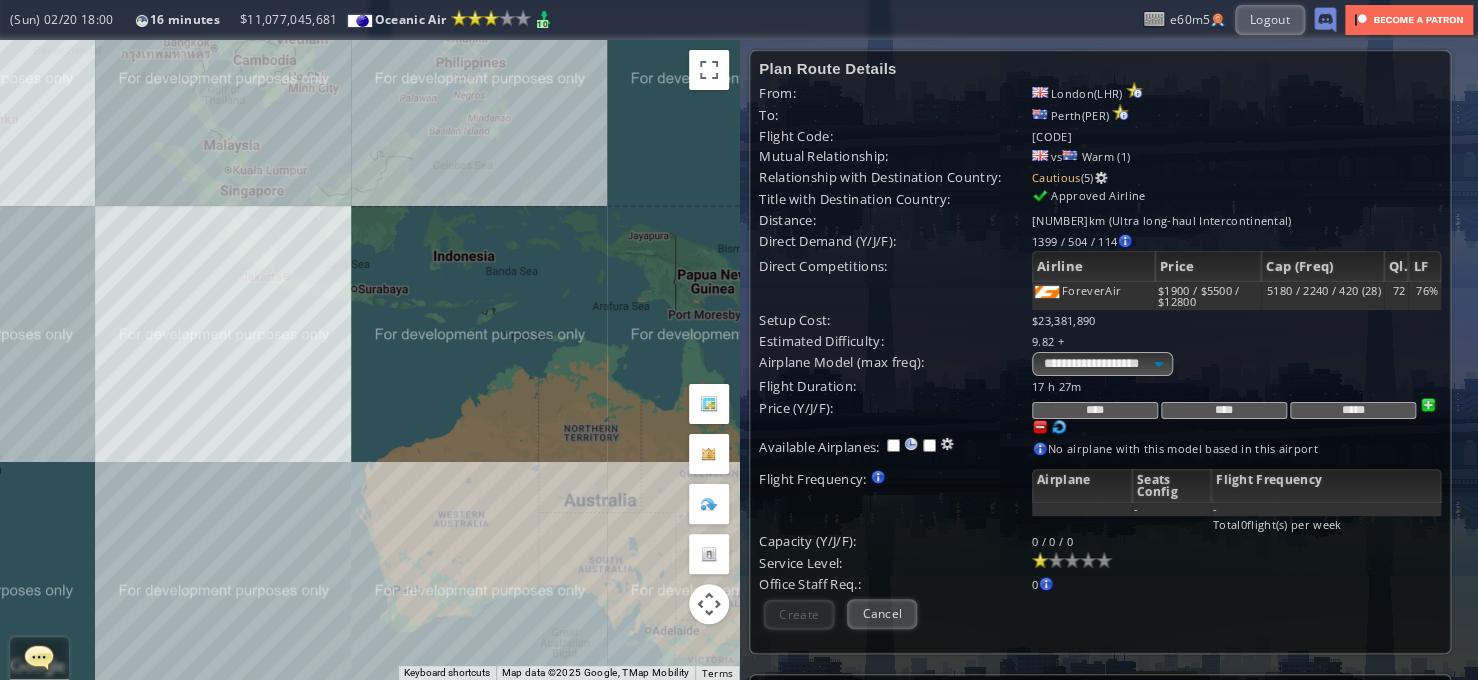 click on "To navigate, press the arrow keys." at bounding box center (369, 360) 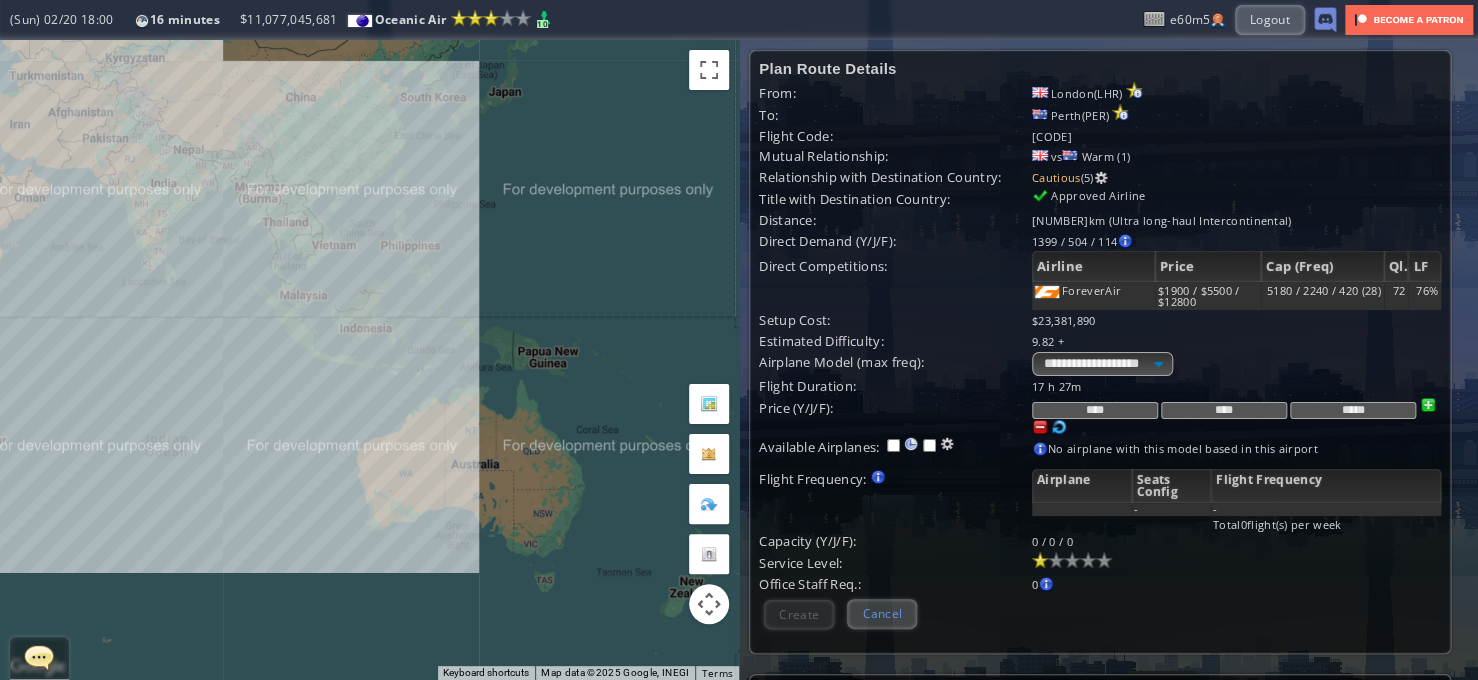 click on "Cancel" at bounding box center (882, 613) 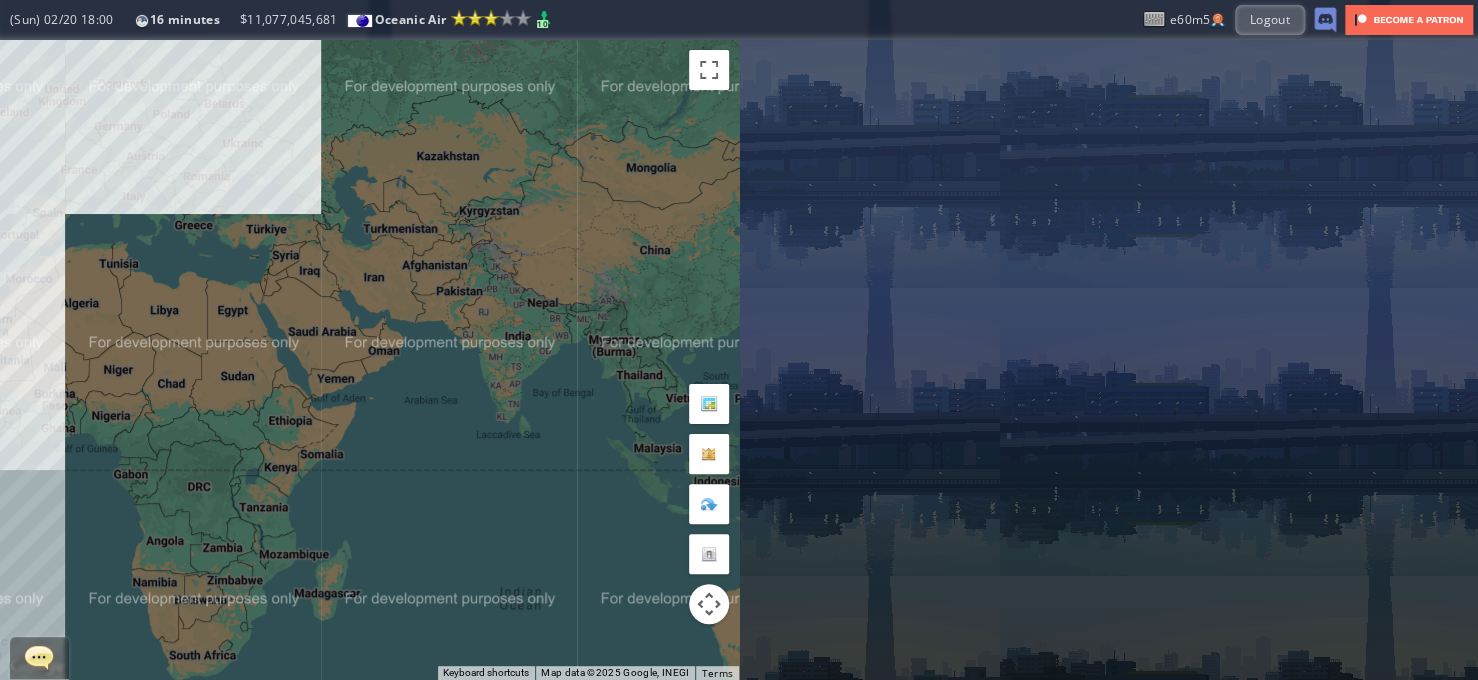 drag, startPoint x: 348, startPoint y: 435, endPoint x: 710, endPoint y: 593, distance: 394.9785 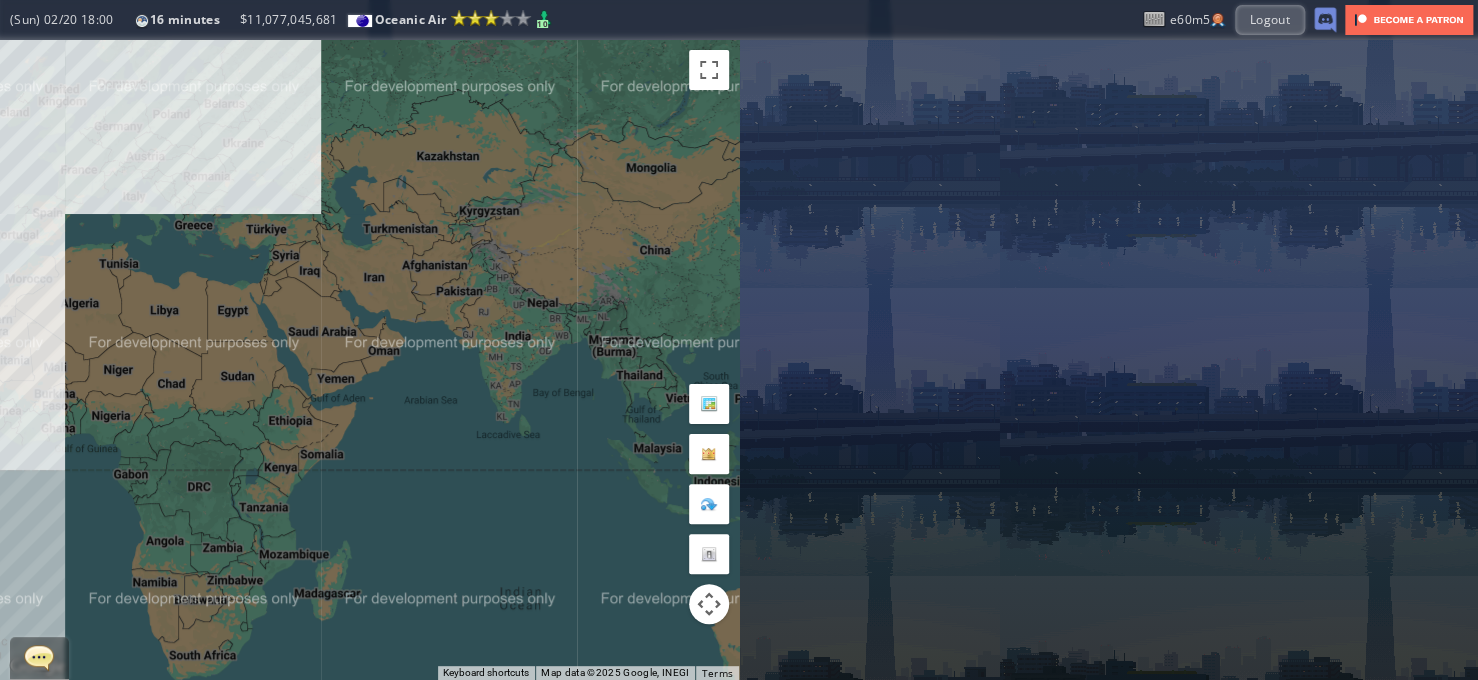 click on "To navigate, press the arrow keys. Keyboard shortcuts Map Data Map data ©2025 Google, INEGI Map data ©2025 Google, INEGI 500 km	 Click to toggle between metric and imperial units Terms Report a map error" at bounding box center [369, 360] 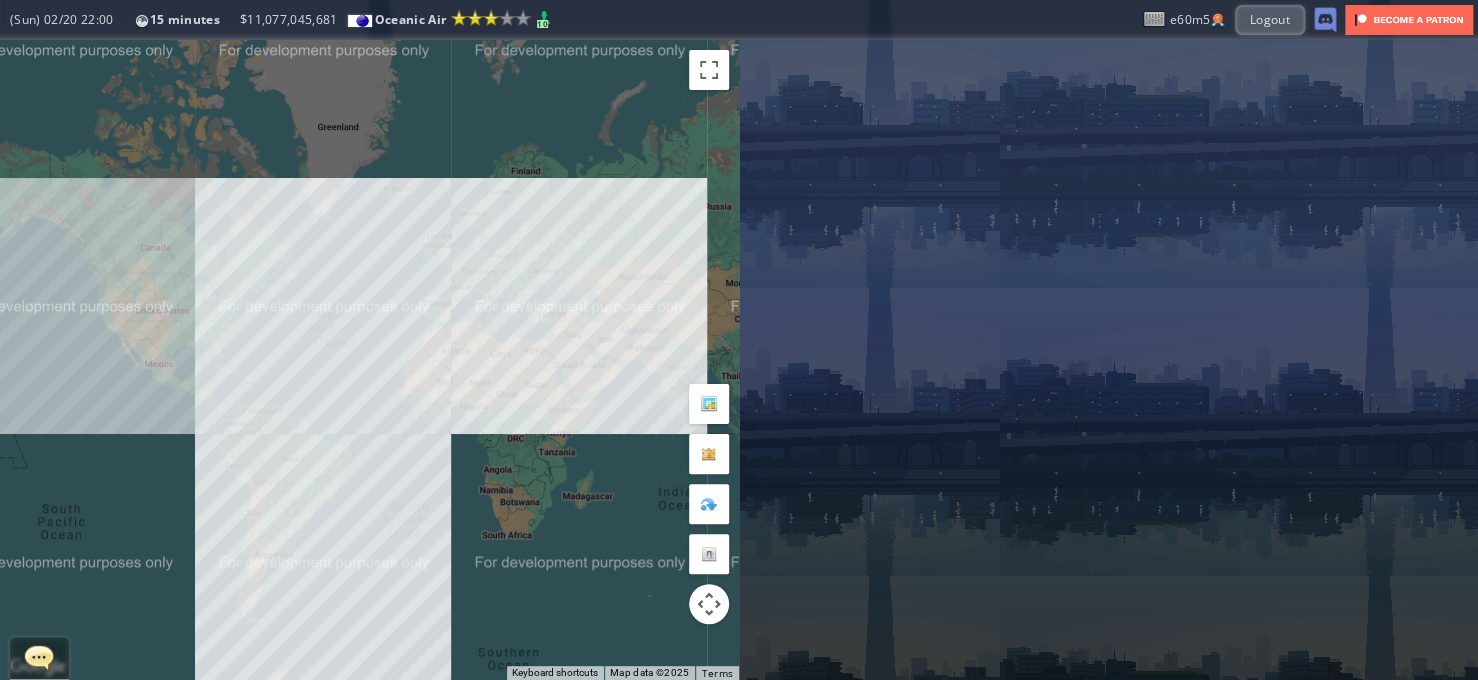 drag, startPoint x: 300, startPoint y: 387, endPoint x: 557, endPoint y: 360, distance: 258.4144 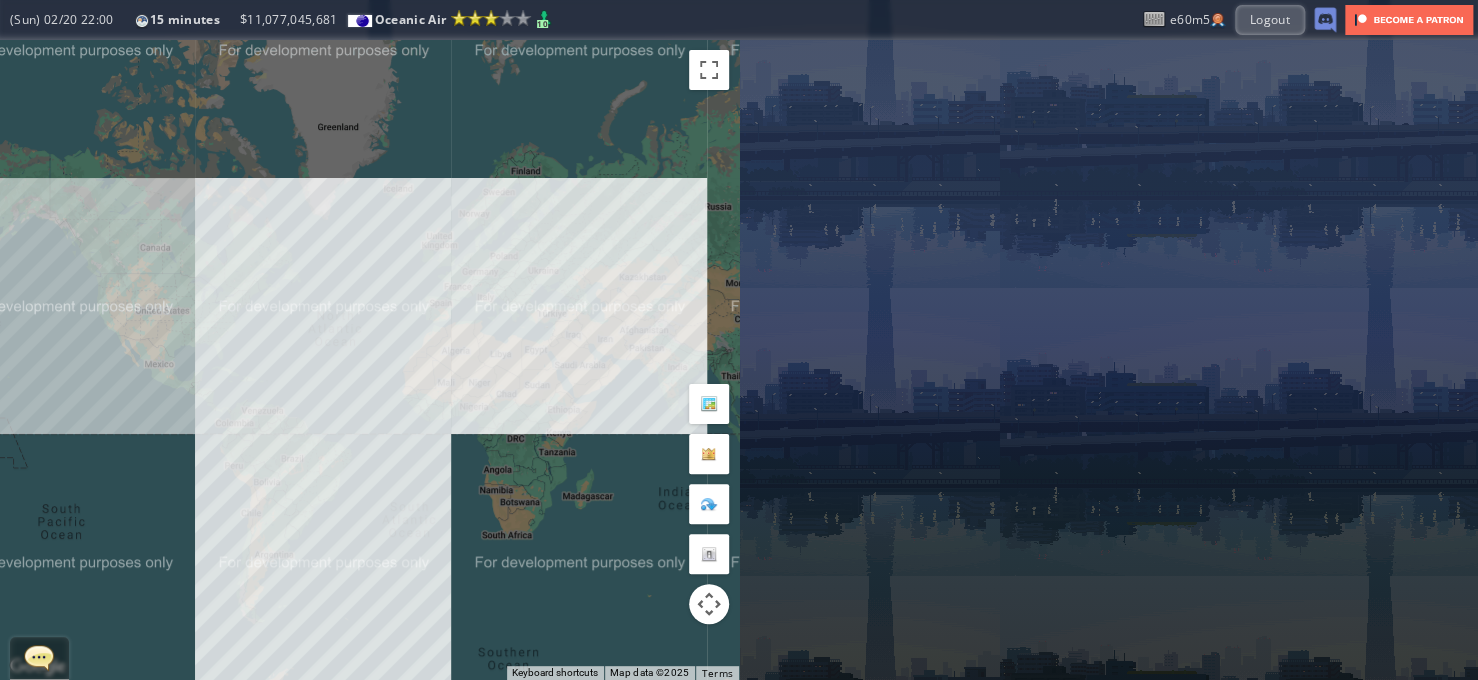 click on "To navigate, press the arrow keys." at bounding box center (369, 360) 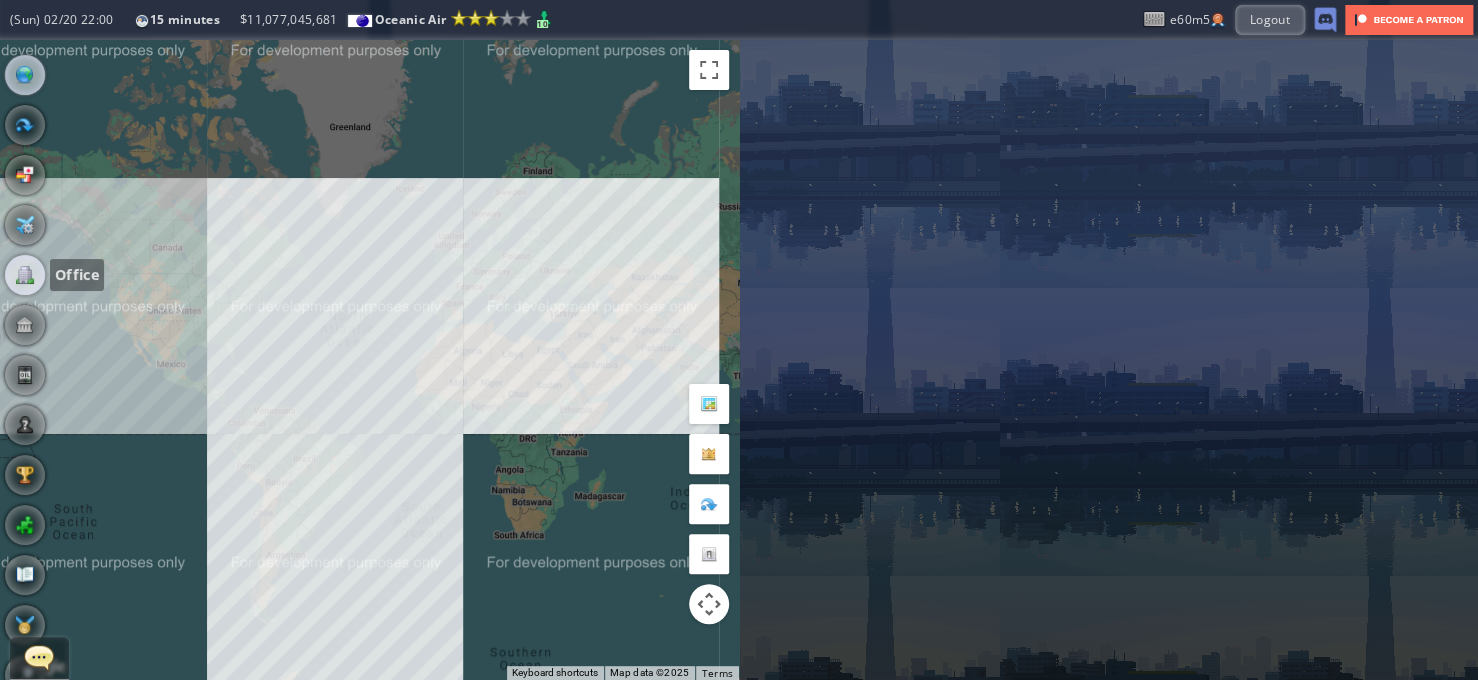 click at bounding box center (25, 275) 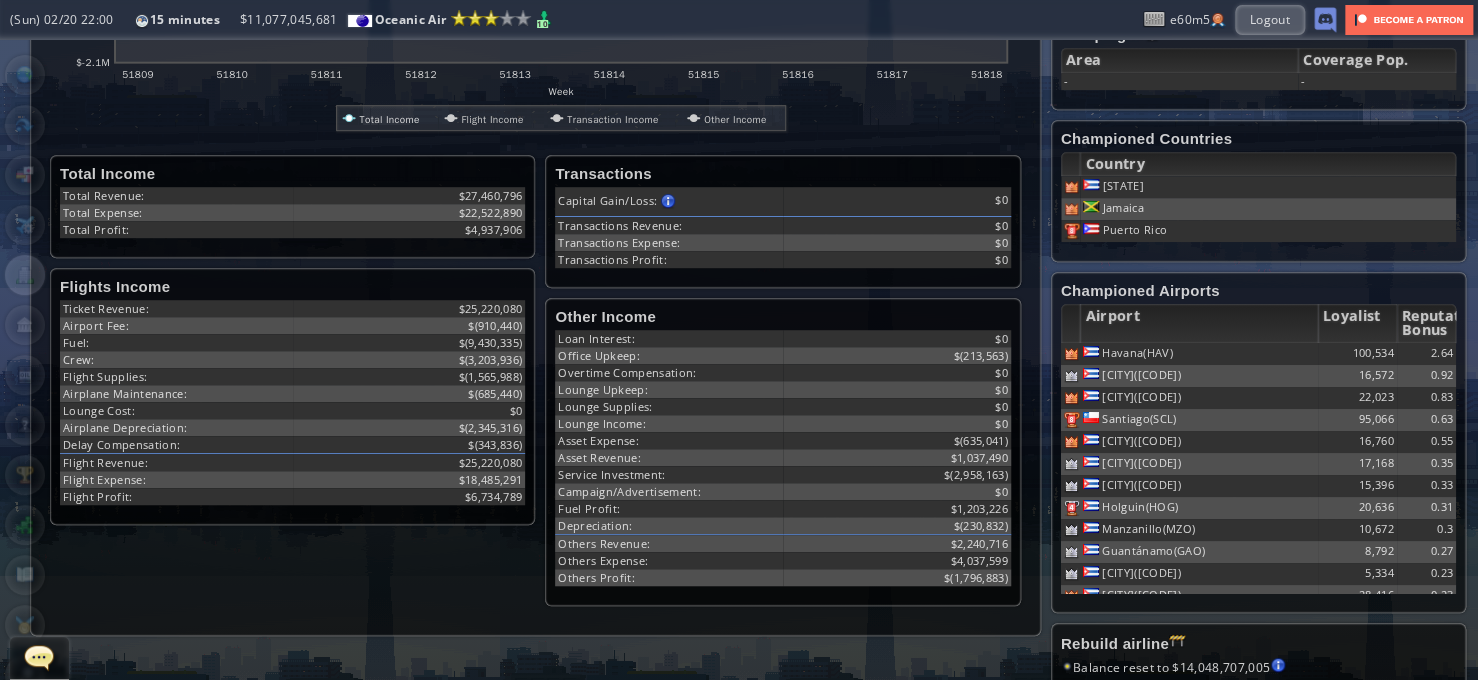 scroll, scrollTop: 600, scrollLeft: 0, axis: vertical 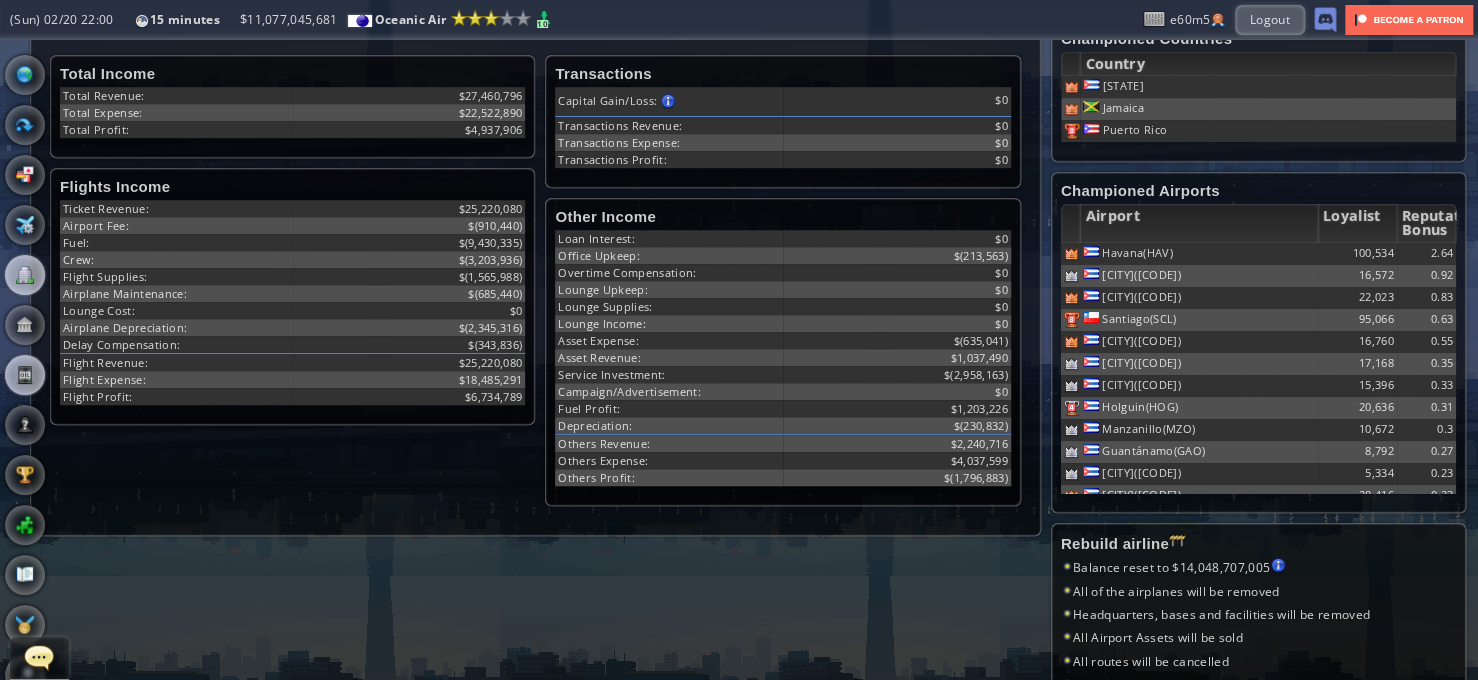 drag, startPoint x: 44, startPoint y: 376, endPoint x: 32, endPoint y: 381, distance: 13 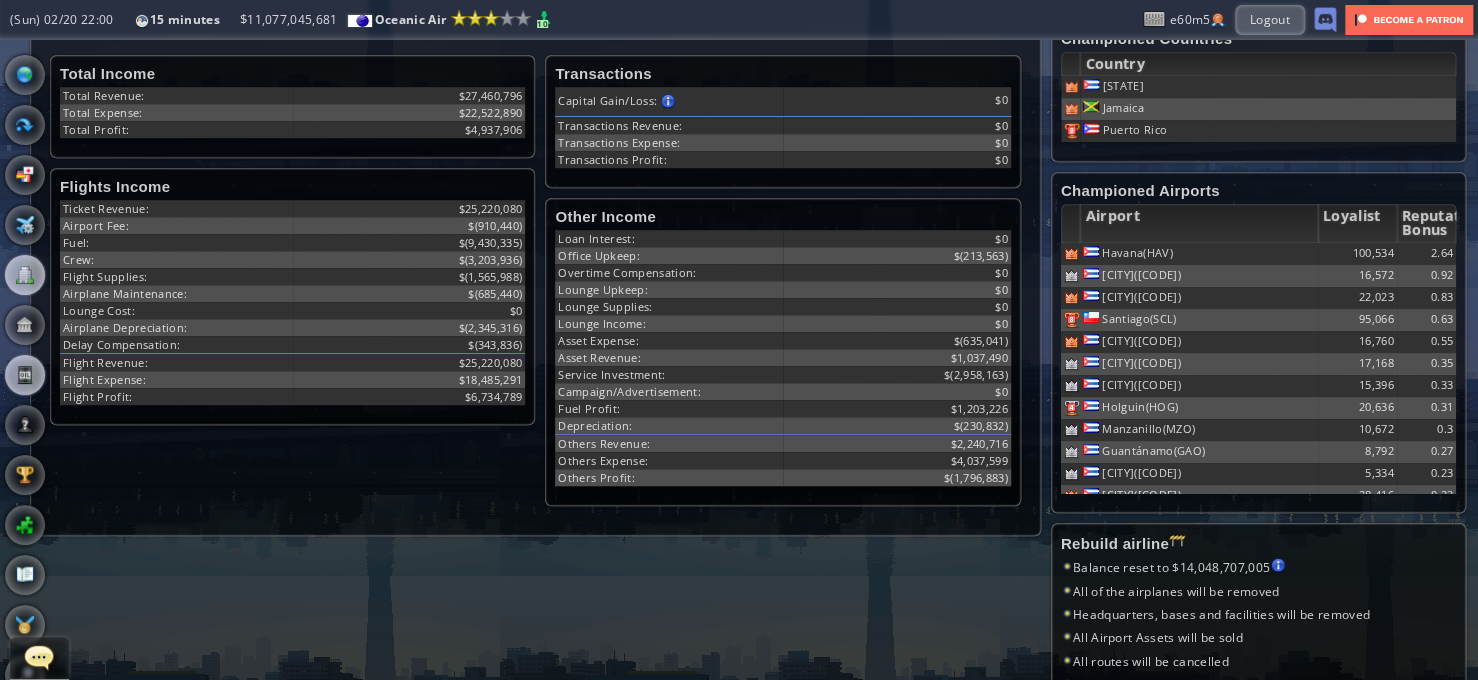 click on "Oil" at bounding box center (25, 375) 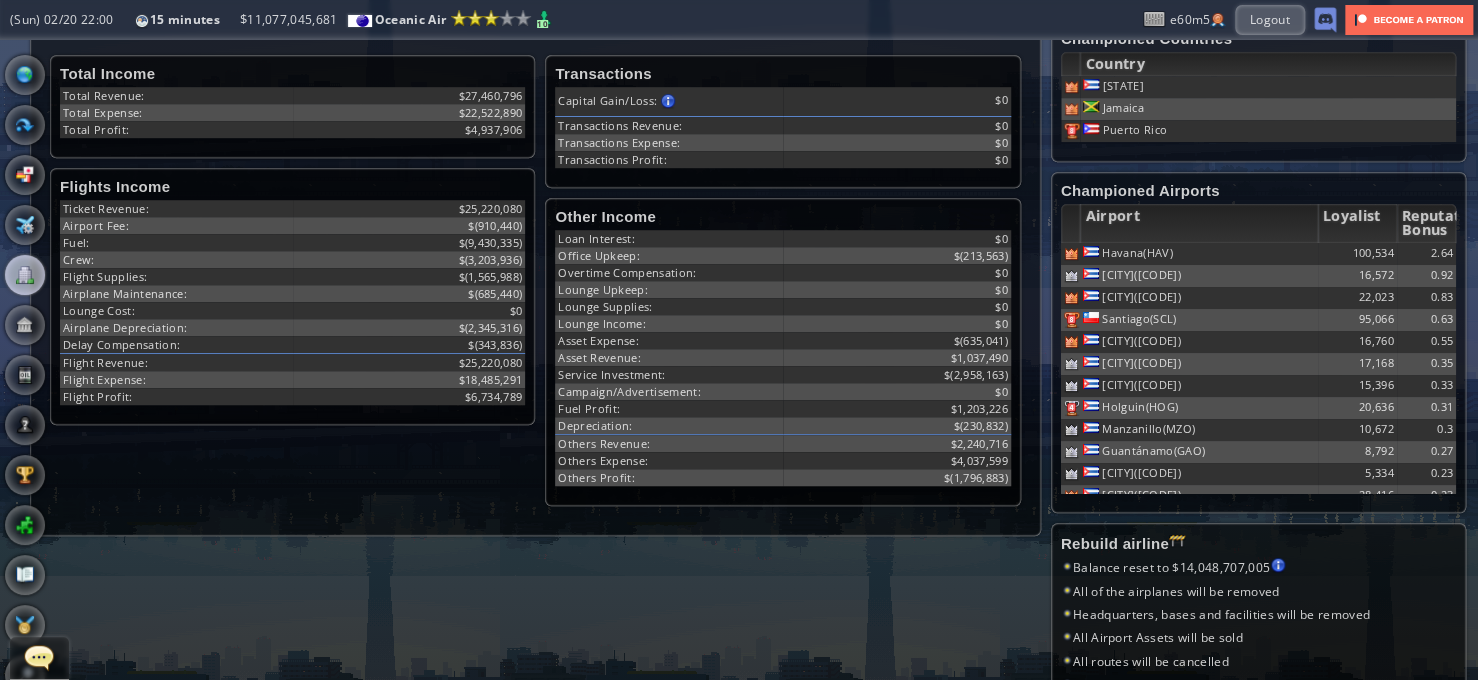 drag, startPoint x: 9, startPoint y: 386, endPoint x: 25, endPoint y: 379, distance: 17.464249 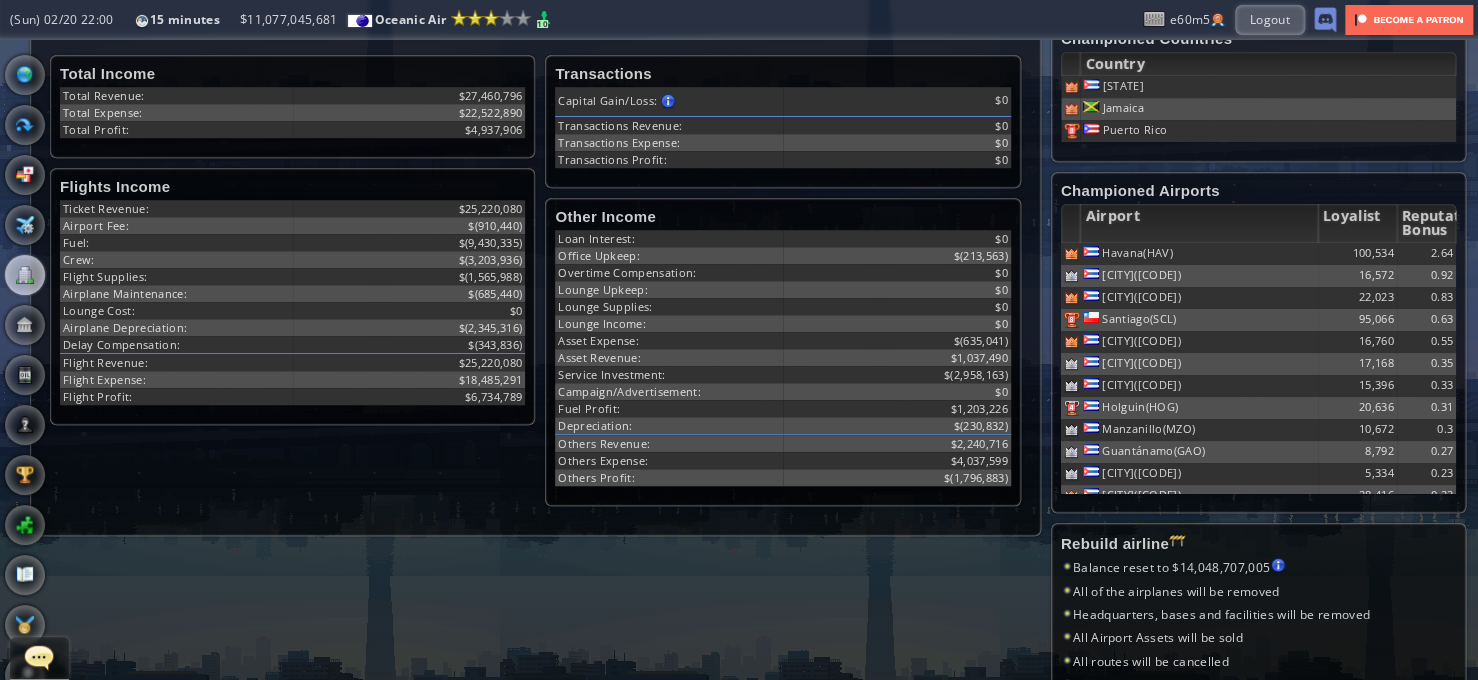 click at bounding box center (7, 340) 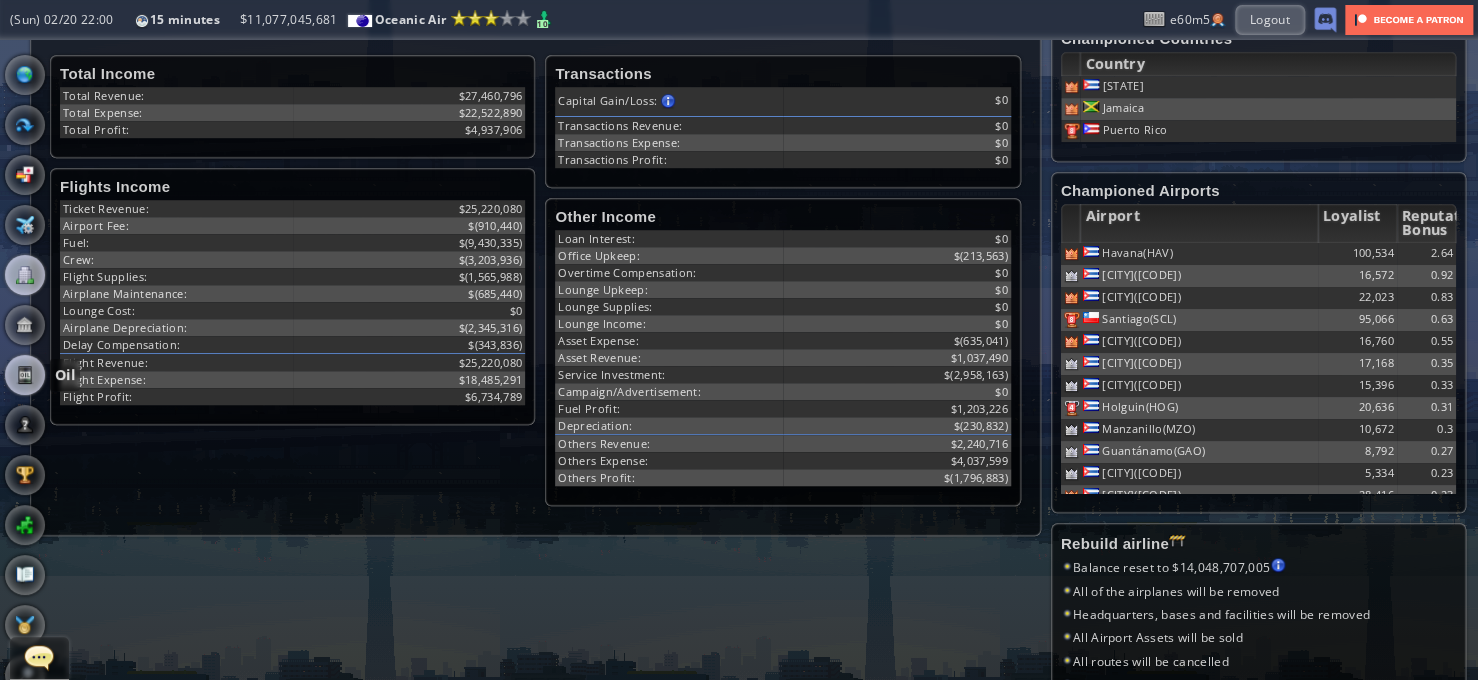 click at bounding box center [25, 375] 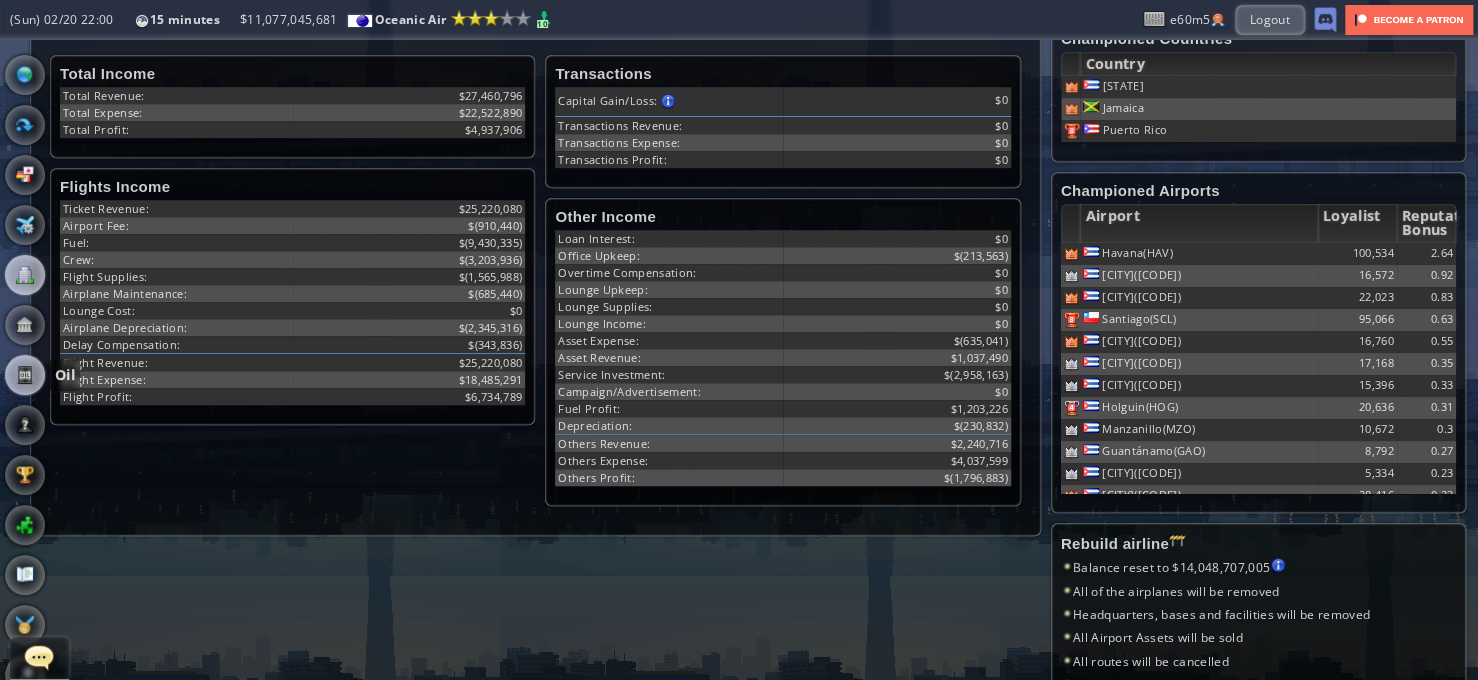 scroll, scrollTop: 0, scrollLeft: 0, axis: both 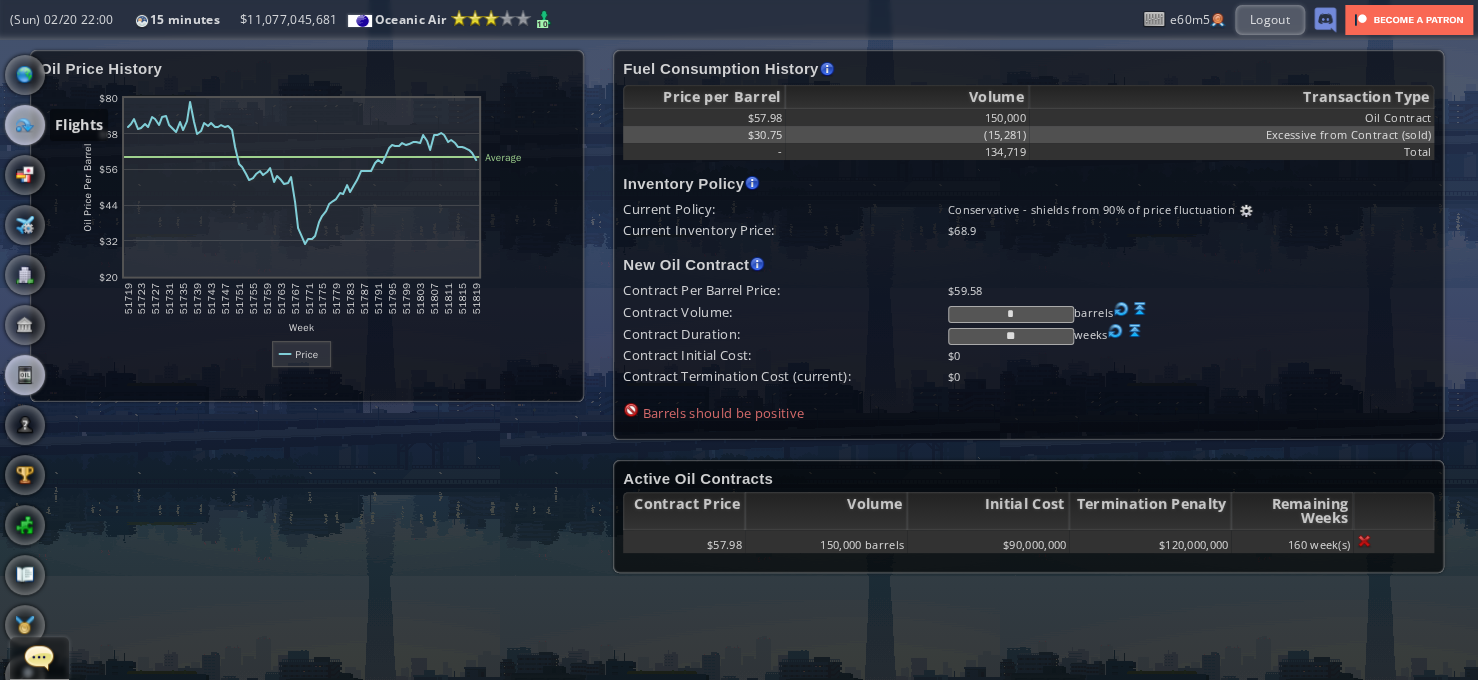 click at bounding box center [25, 125] 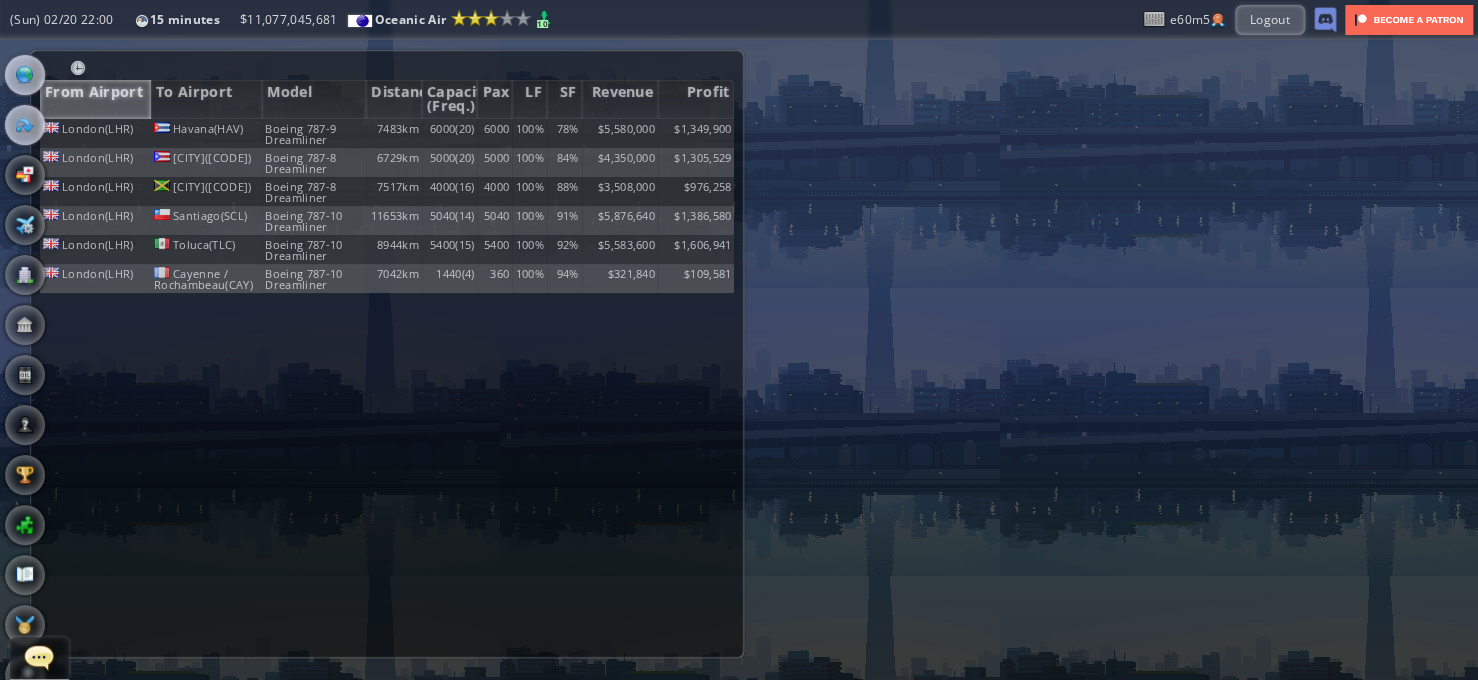 click at bounding box center [25, 75] 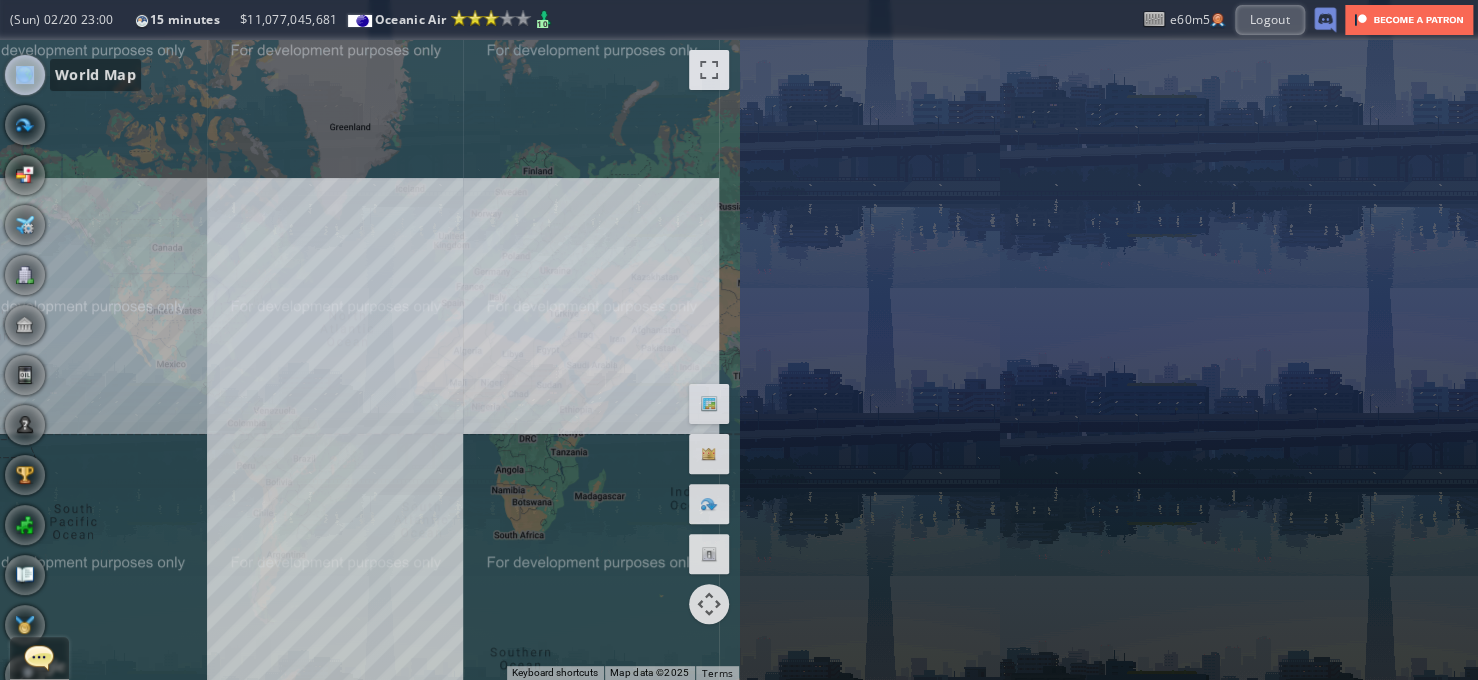 click at bounding box center (25, 75) 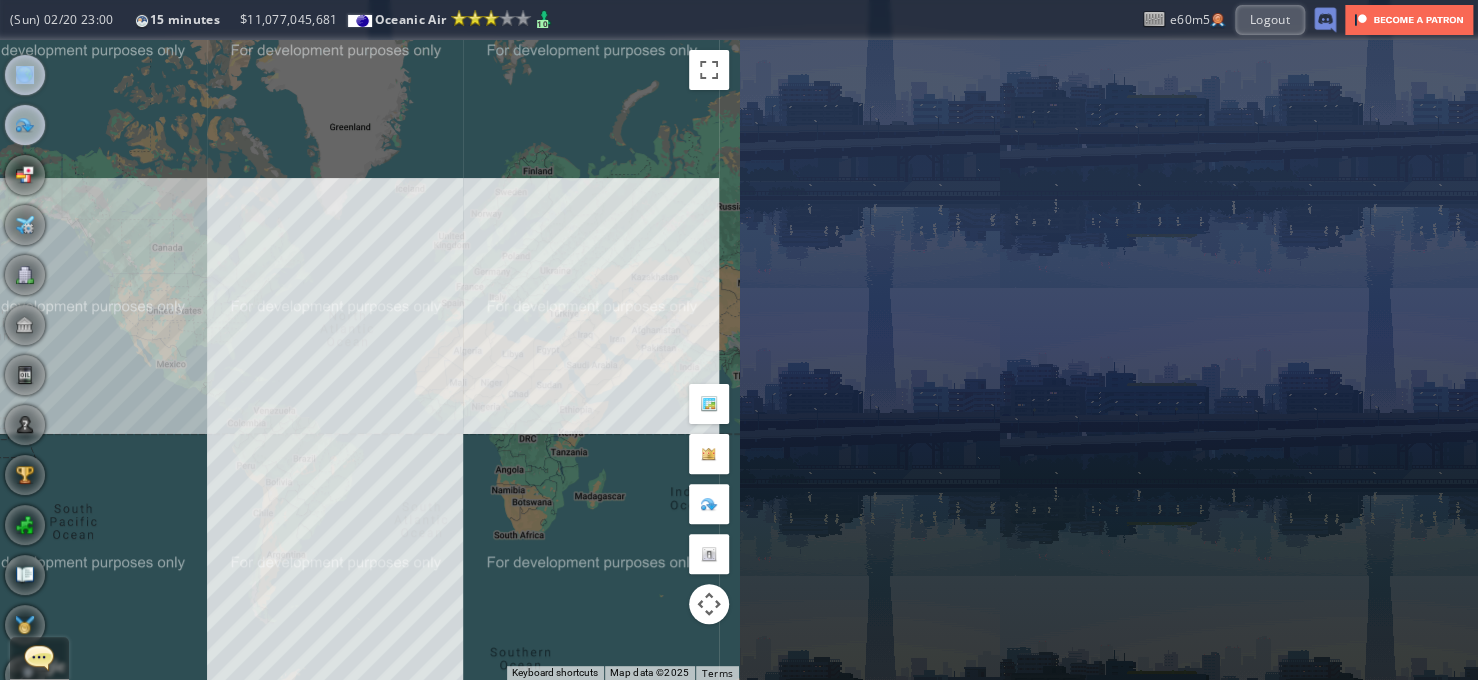 click at bounding box center [25, 125] 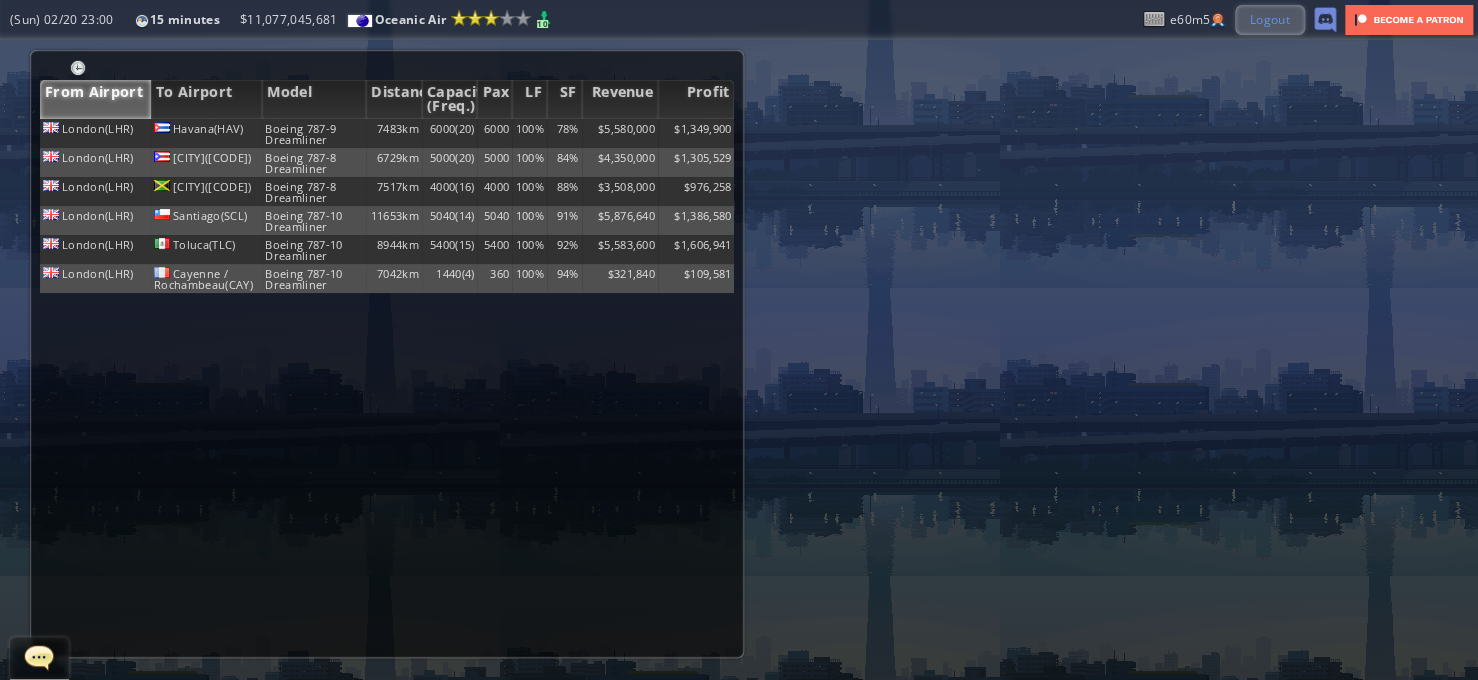 click on "Logout" at bounding box center (1270, 19) 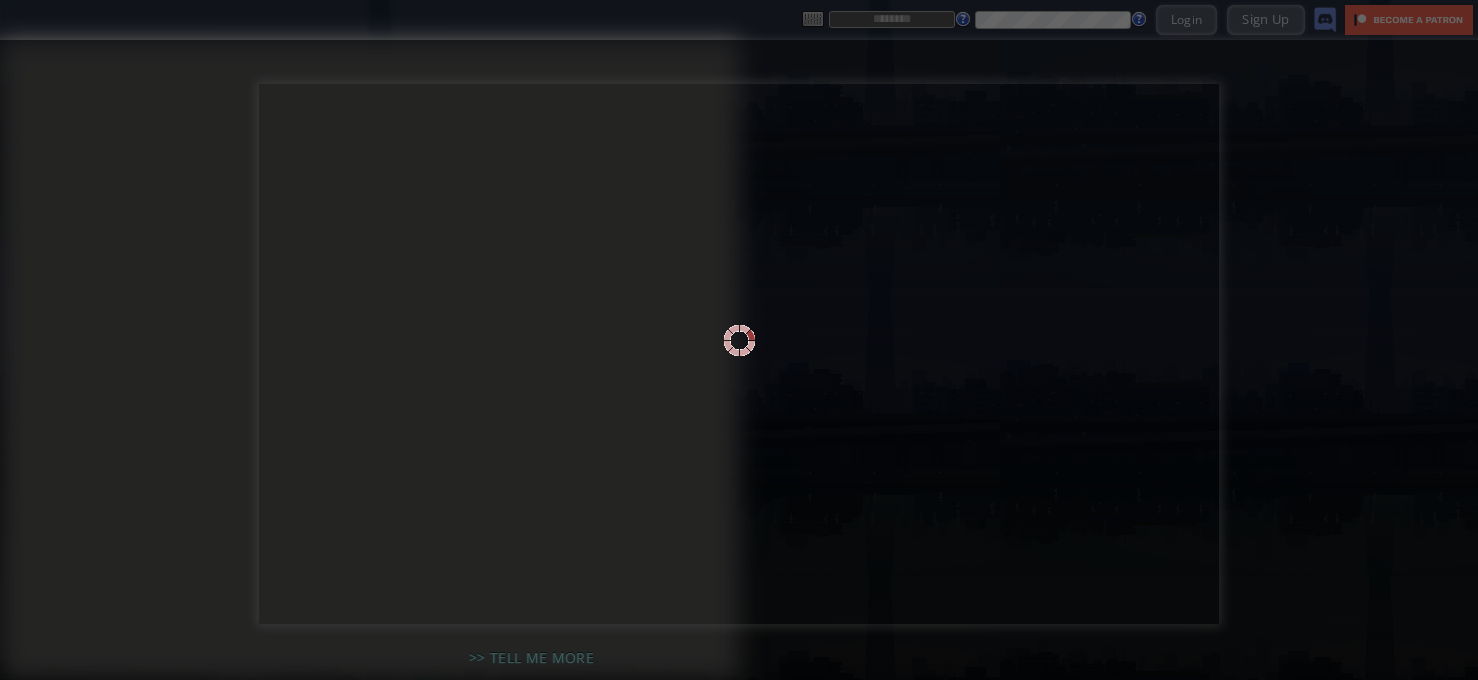 scroll, scrollTop: 0, scrollLeft: 0, axis: both 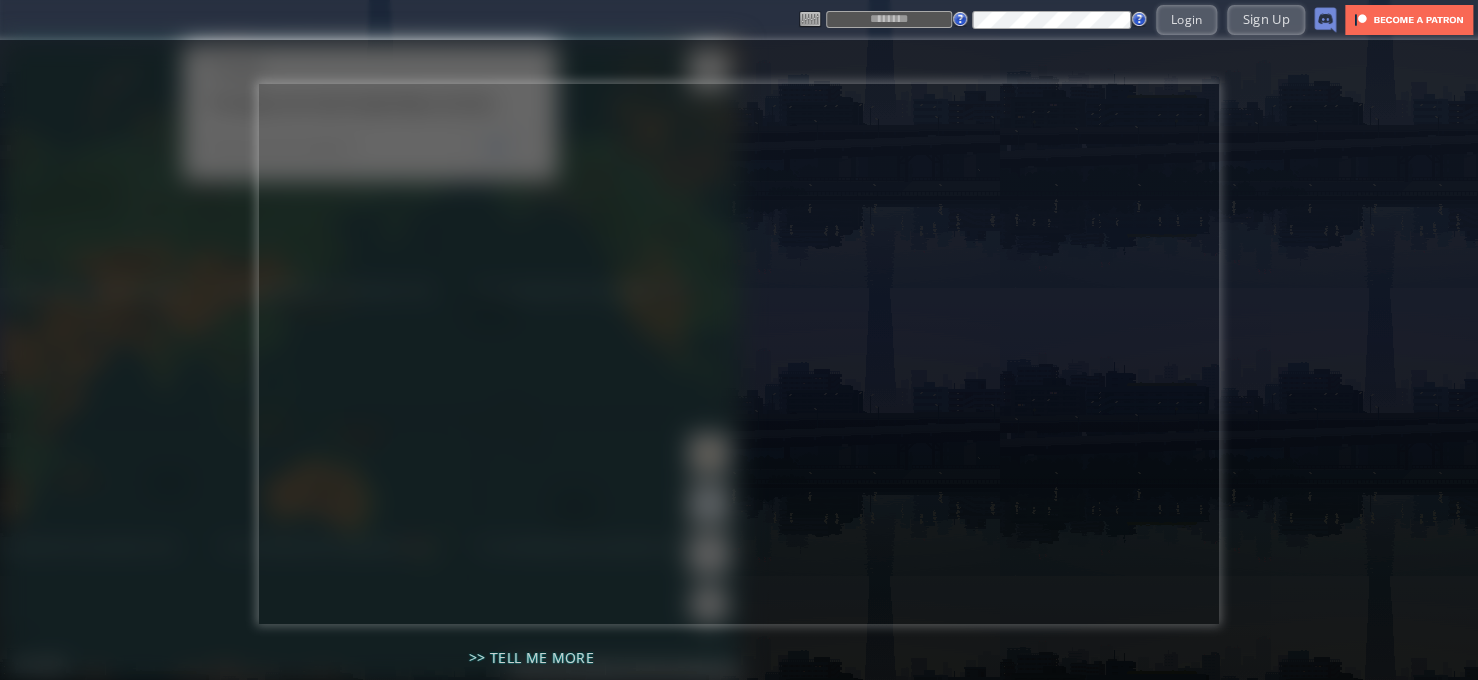 click at bounding box center (889, 19) 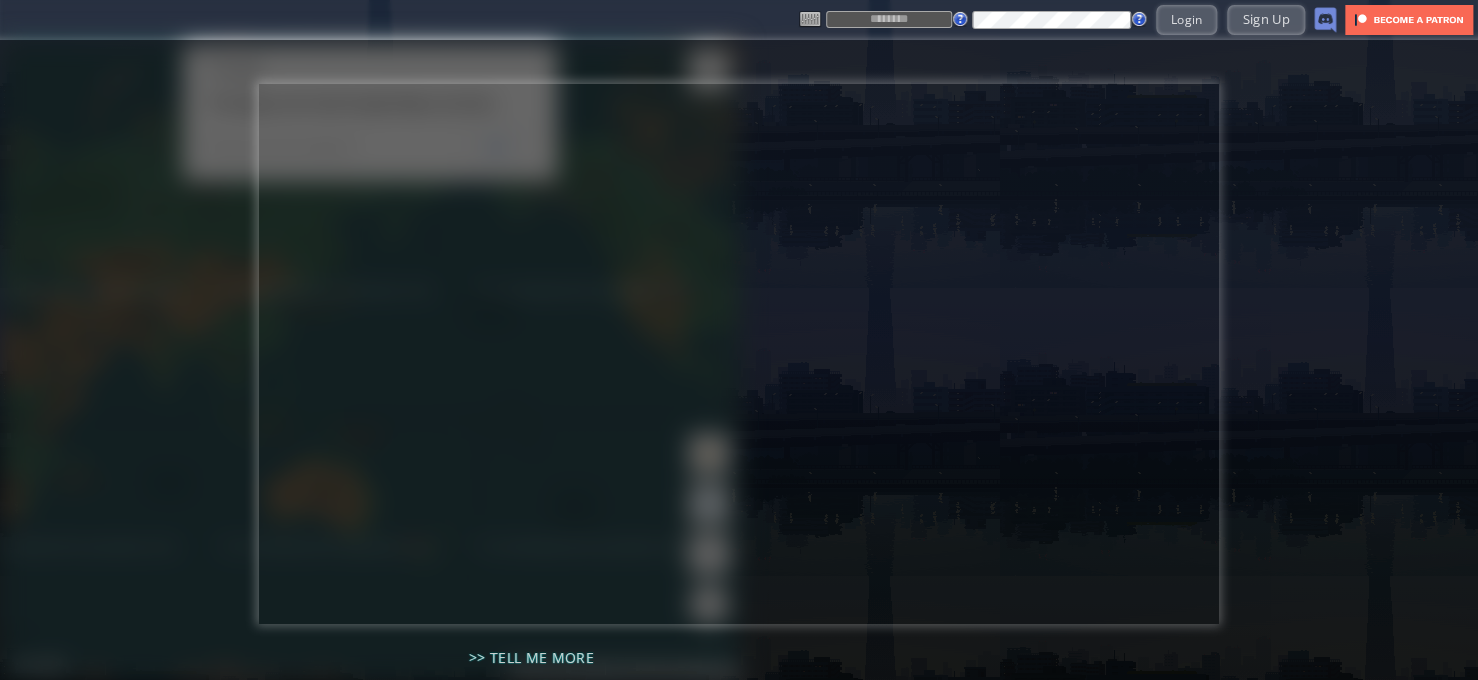 type on "****" 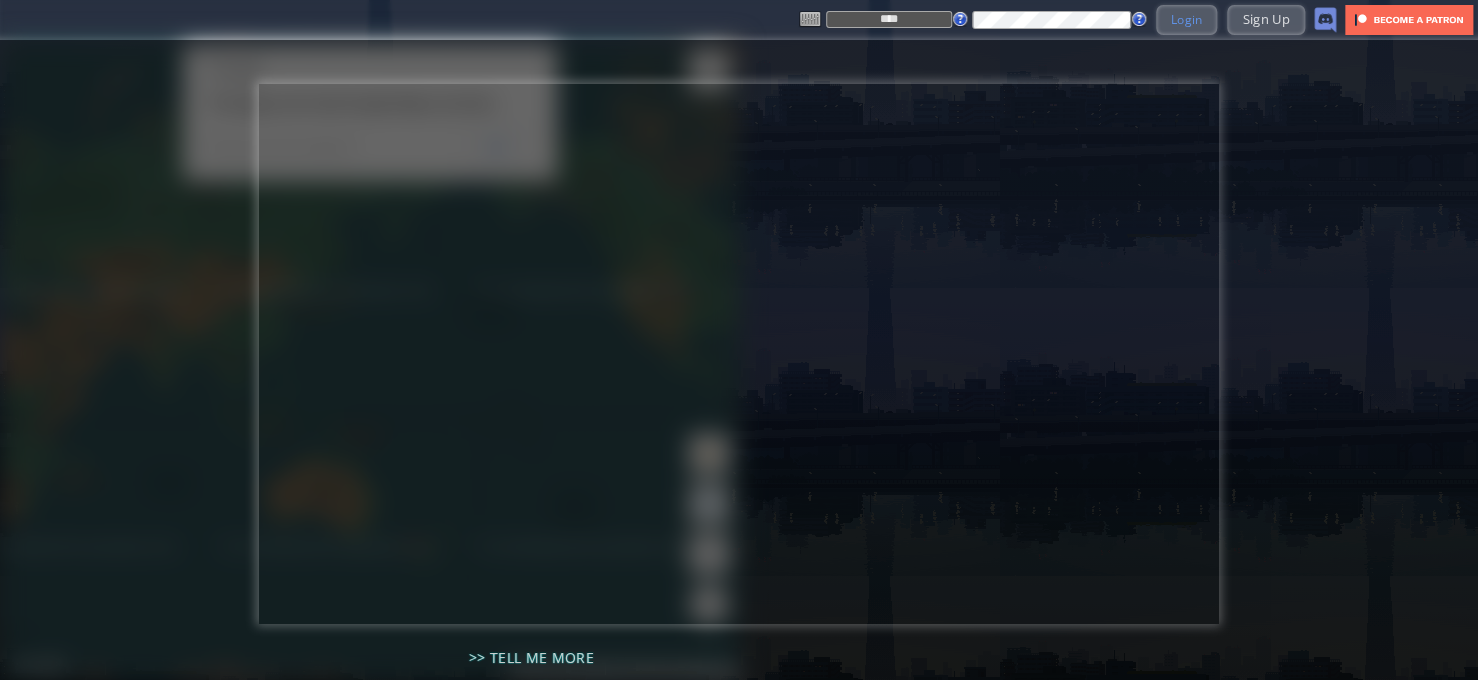 click on "Login" at bounding box center (1187, 19) 